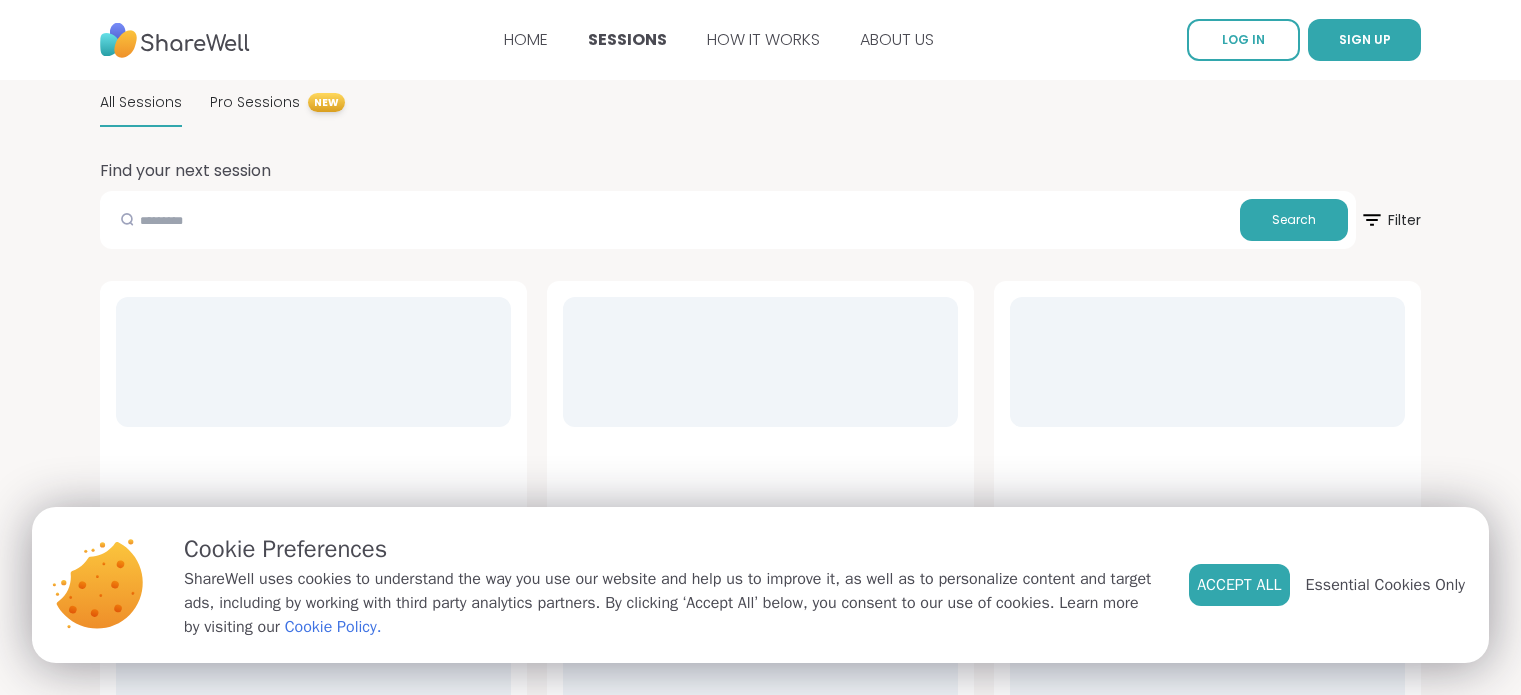 scroll, scrollTop: 0, scrollLeft: 0, axis: both 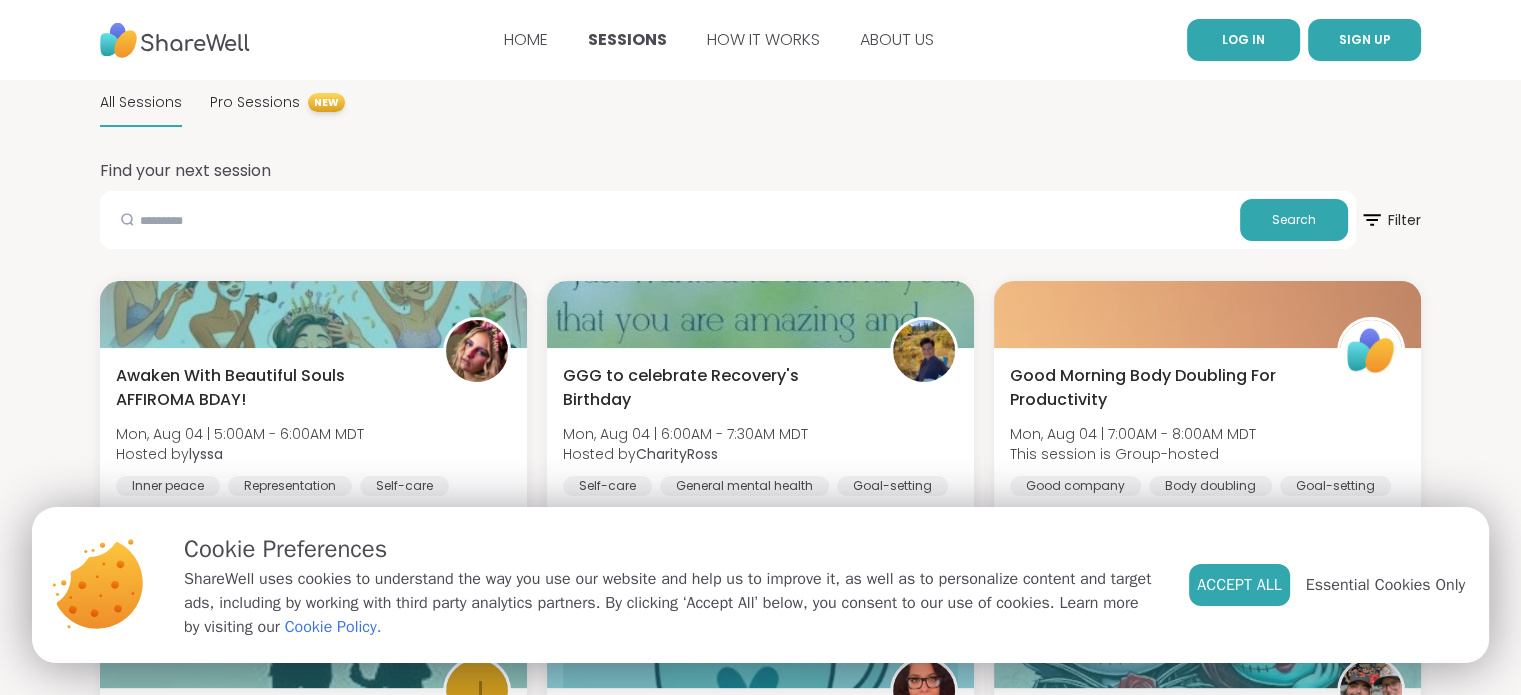 click on "LOG IN" at bounding box center (1243, 39) 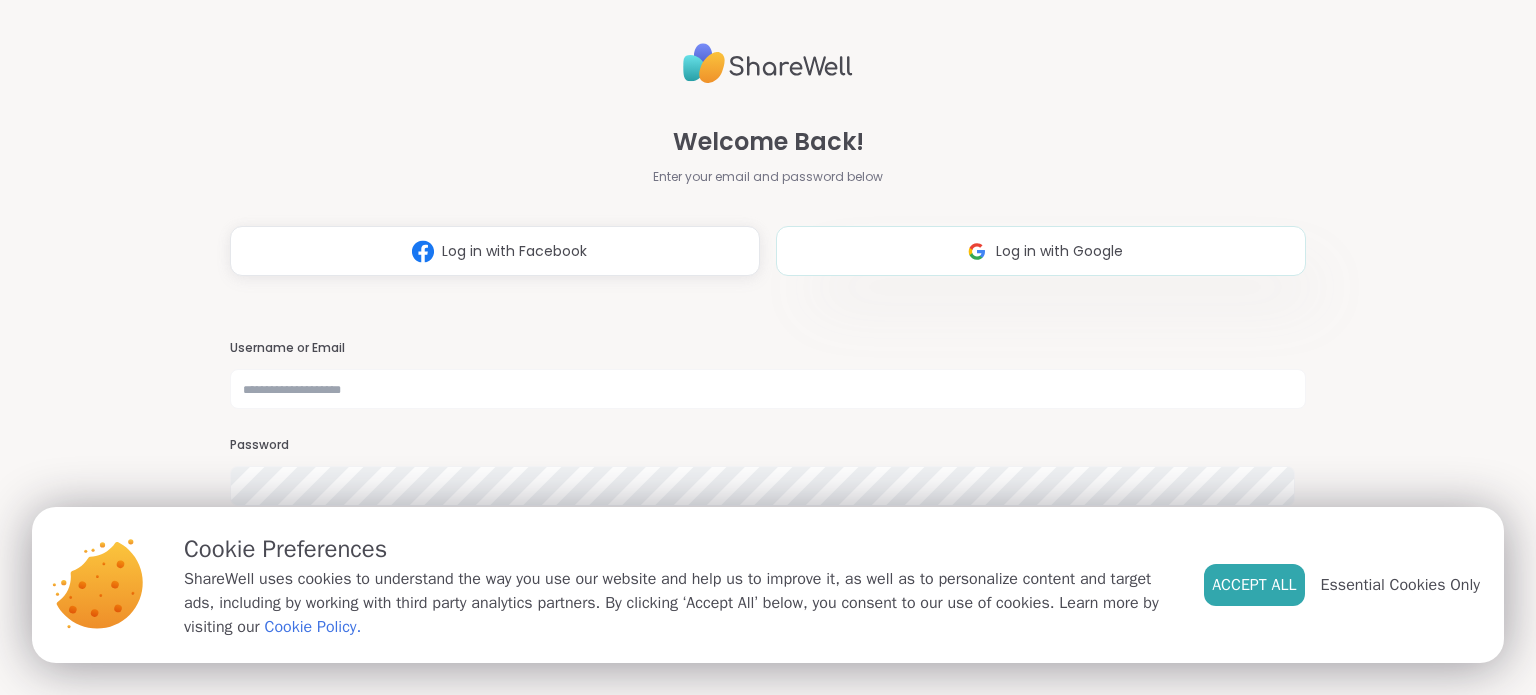 click on "Log in with Google" at bounding box center (1041, 251) 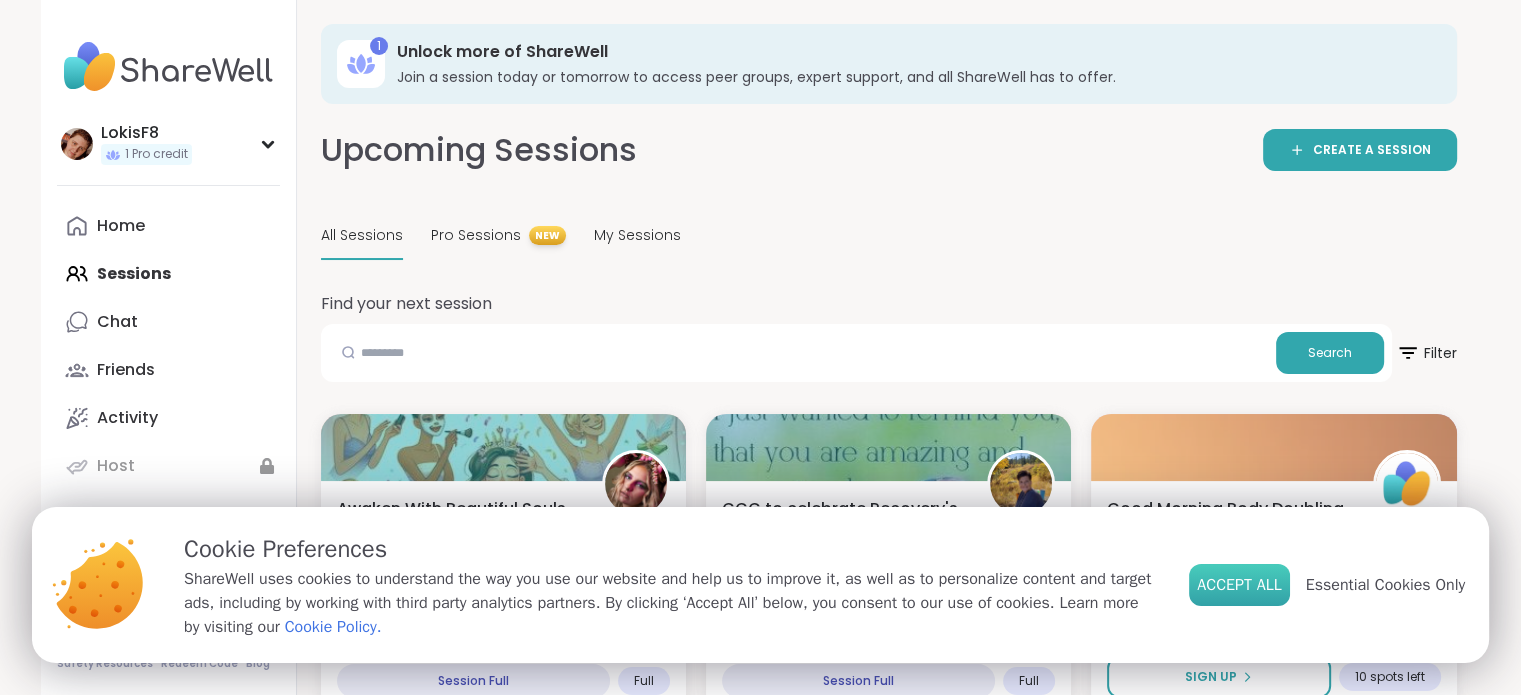 click on "Accept All" at bounding box center (1239, 585) 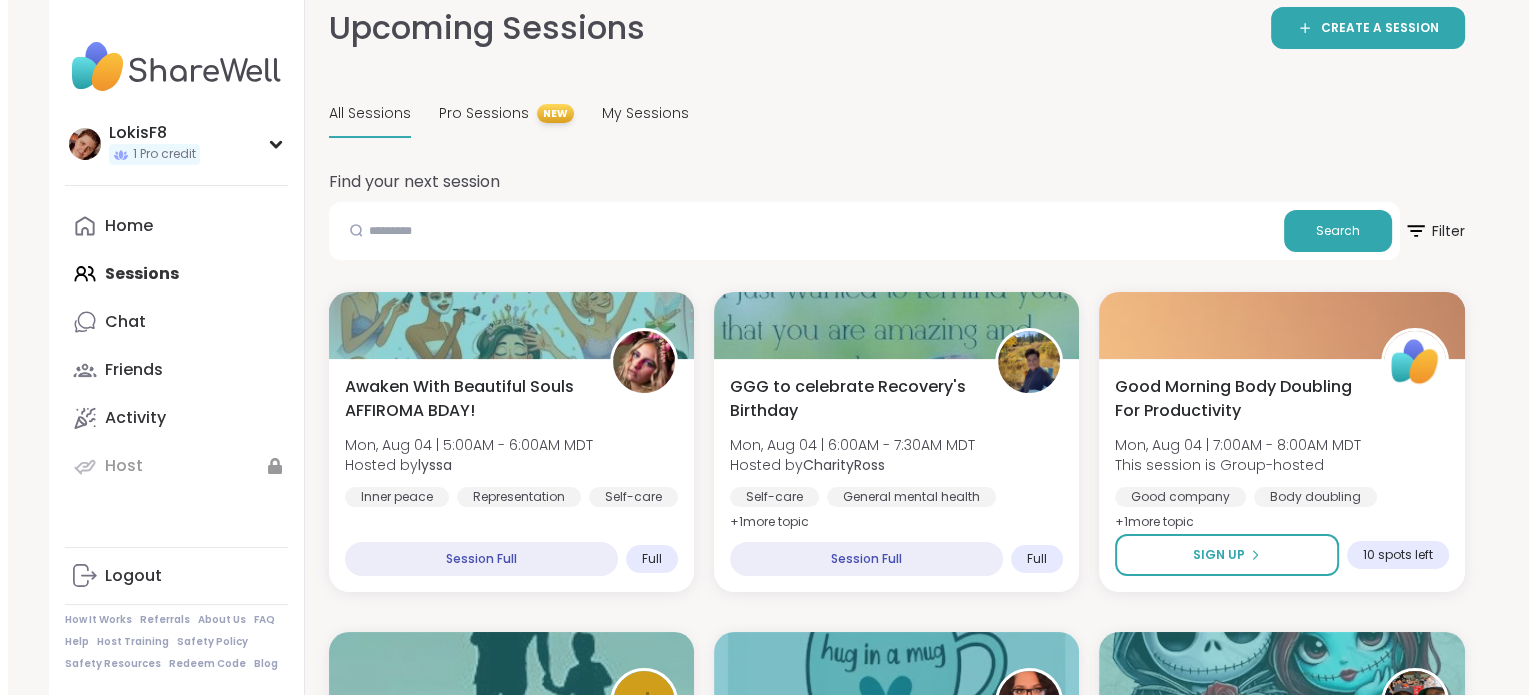 scroll, scrollTop: 123, scrollLeft: 0, axis: vertical 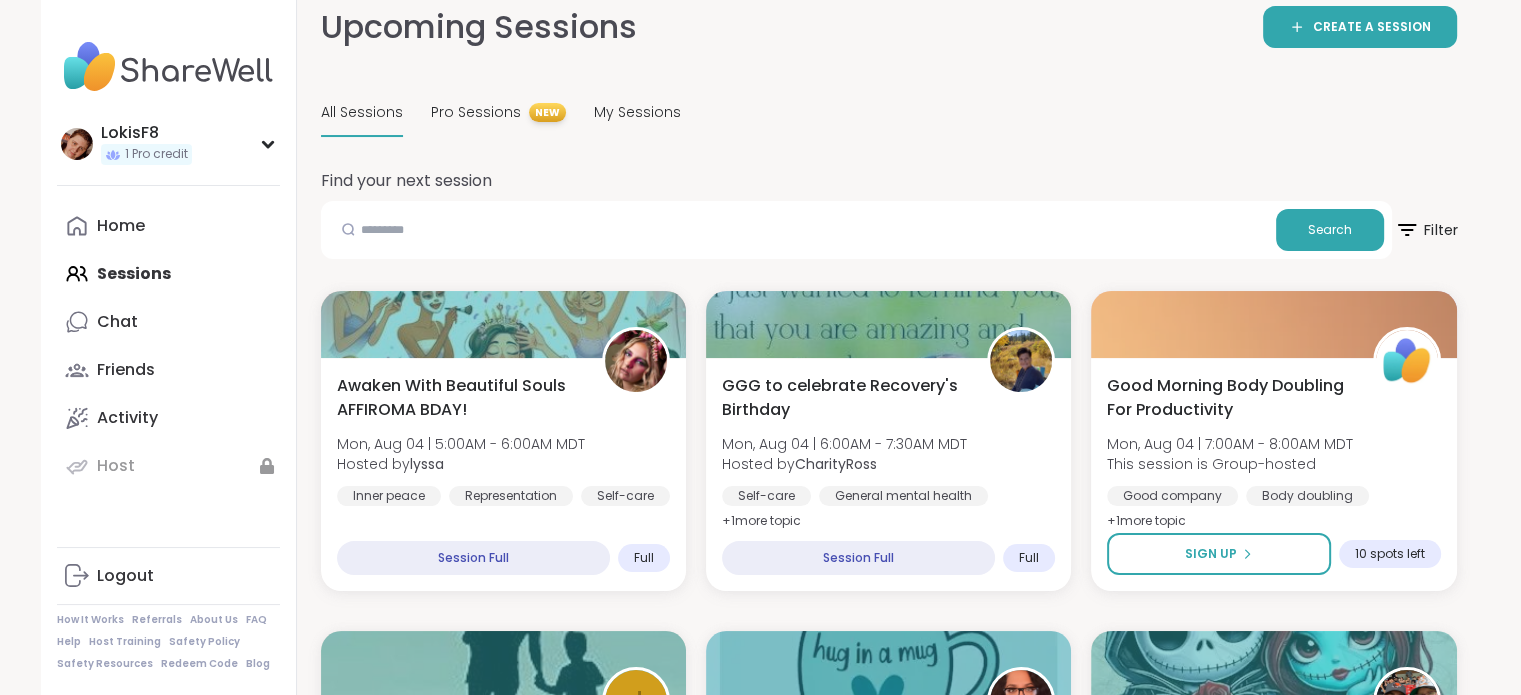 click on "Filter" at bounding box center [1426, 230] 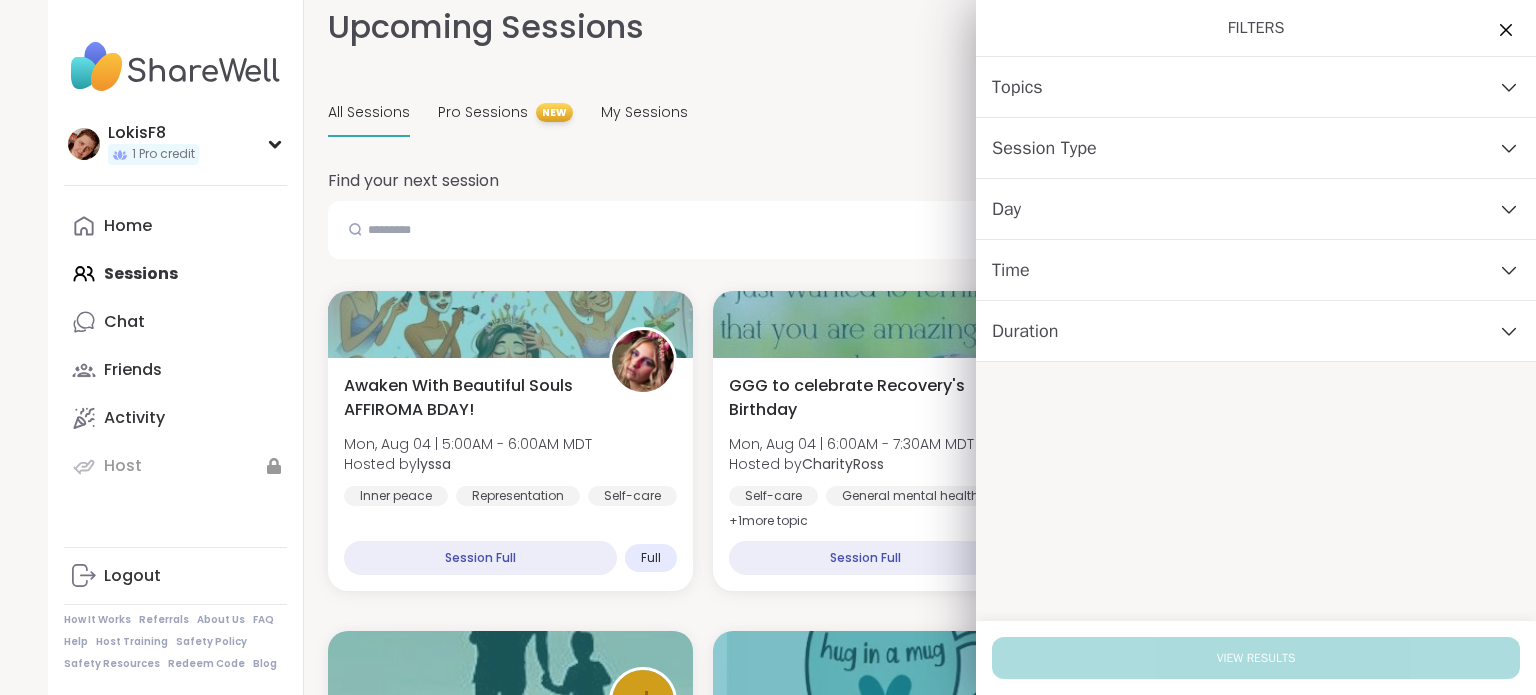 click on "Topics" at bounding box center (1256, 87) 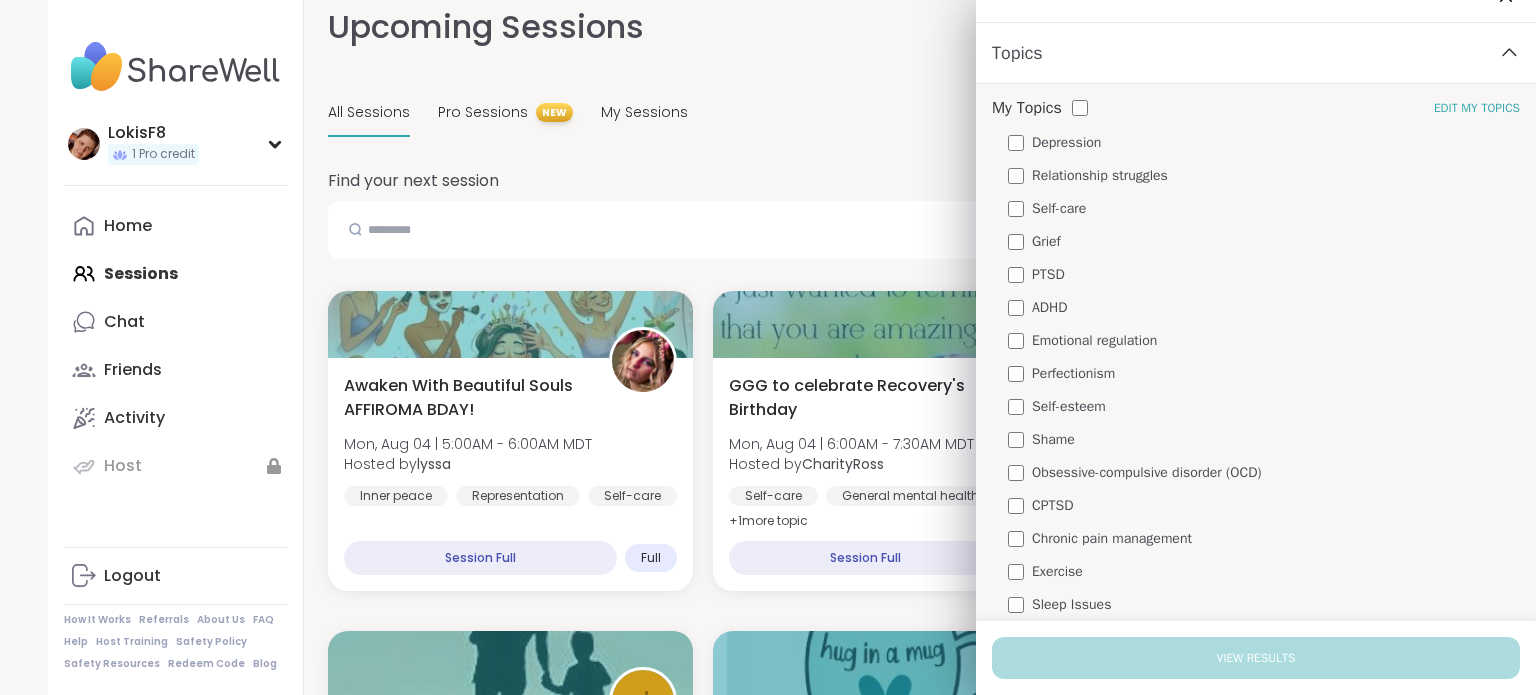 scroll, scrollTop: 36, scrollLeft: 0, axis: vertical 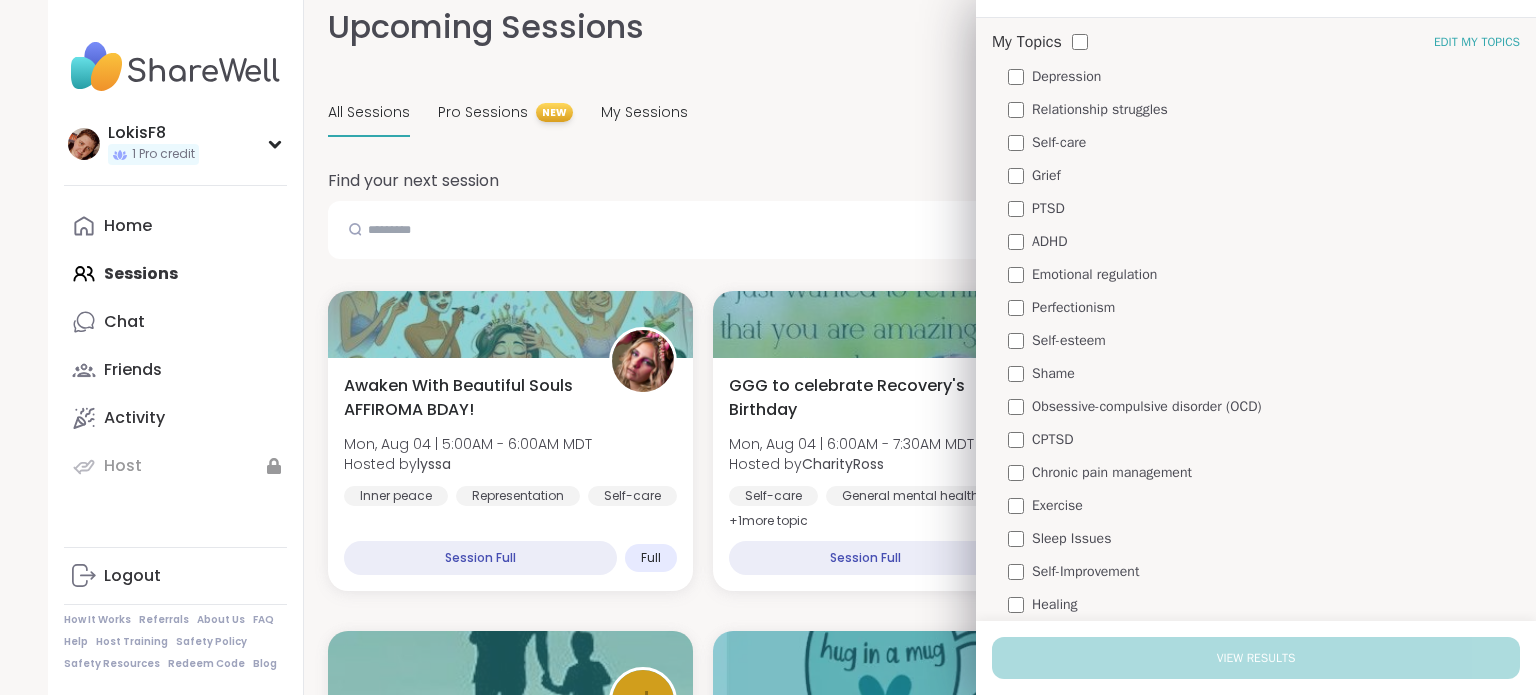 click on "CPTSD" at bounding box center [1052, 439] 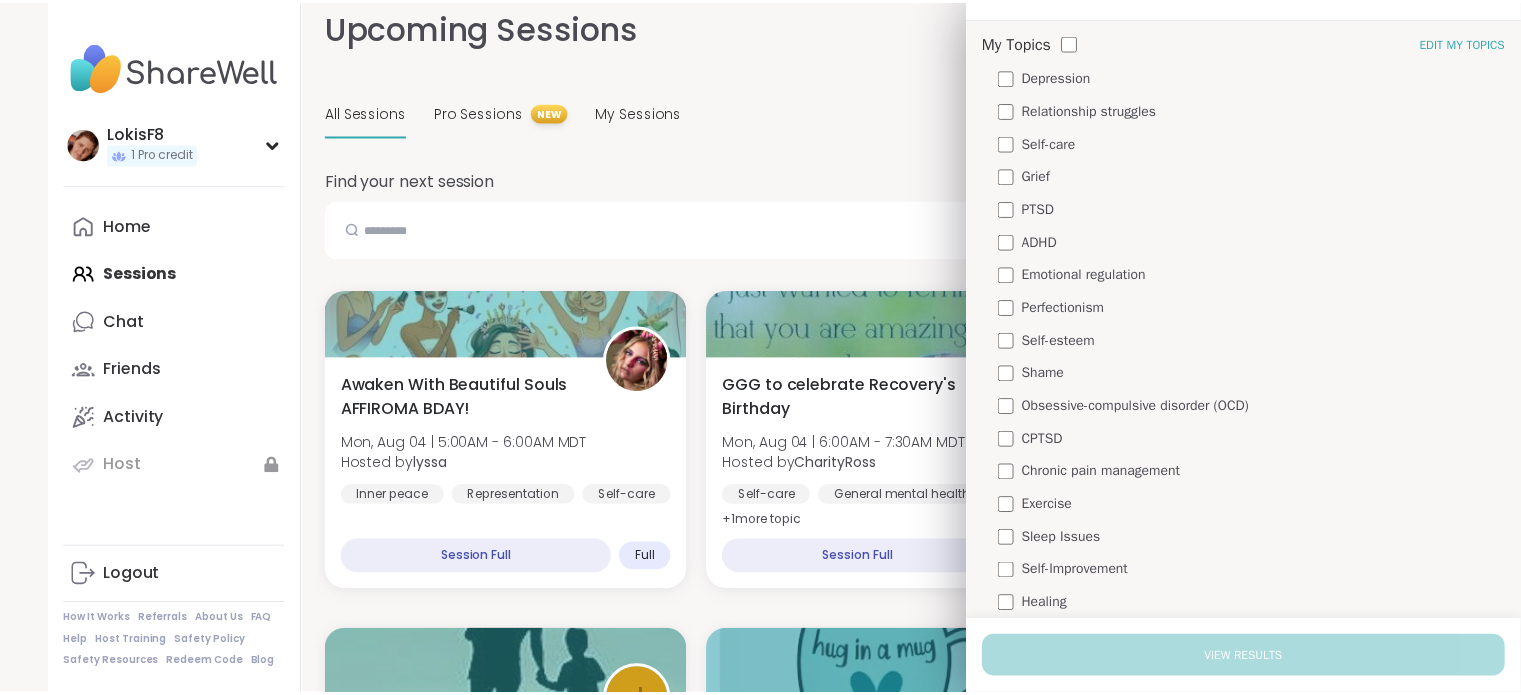 scroll, scrollTop: 198, scrollLeft: 0, axis: vertical 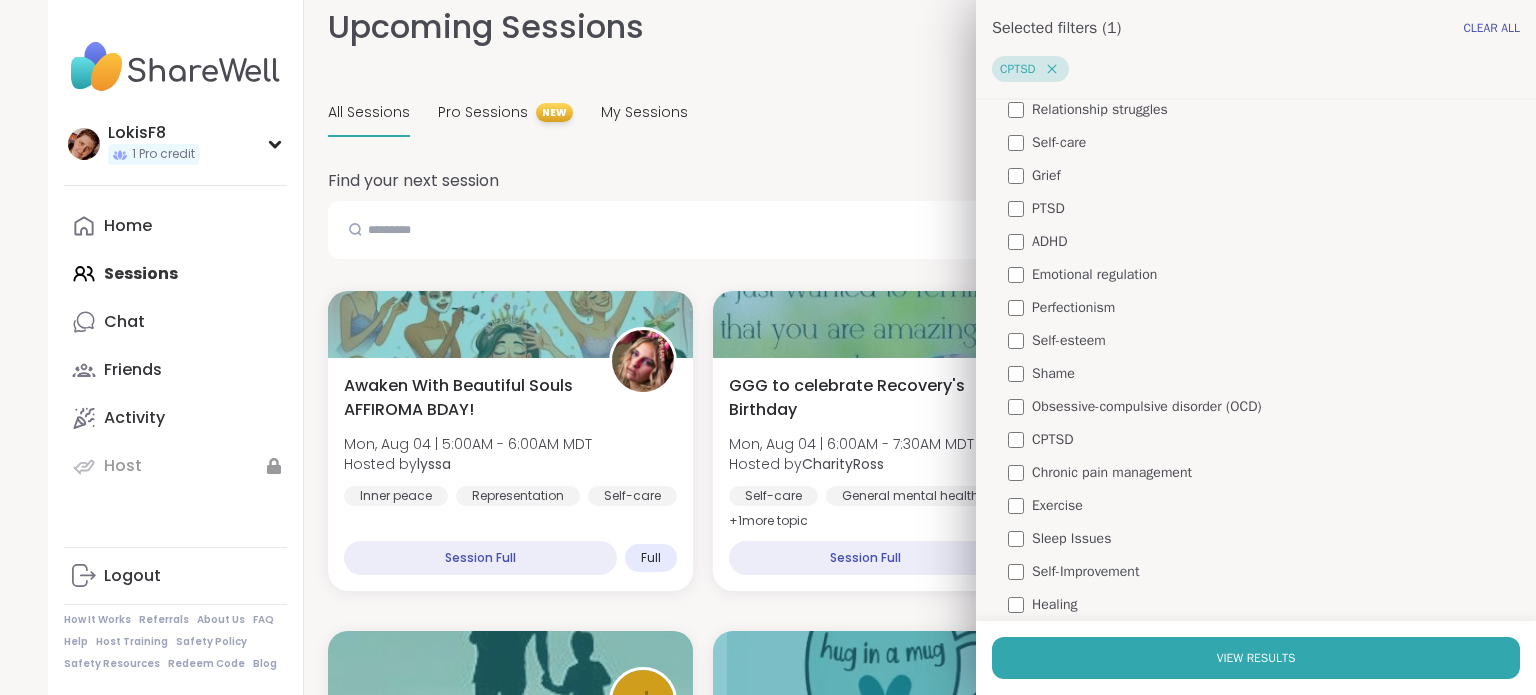 click on "PTSD" at bounding box center [1048, 208] 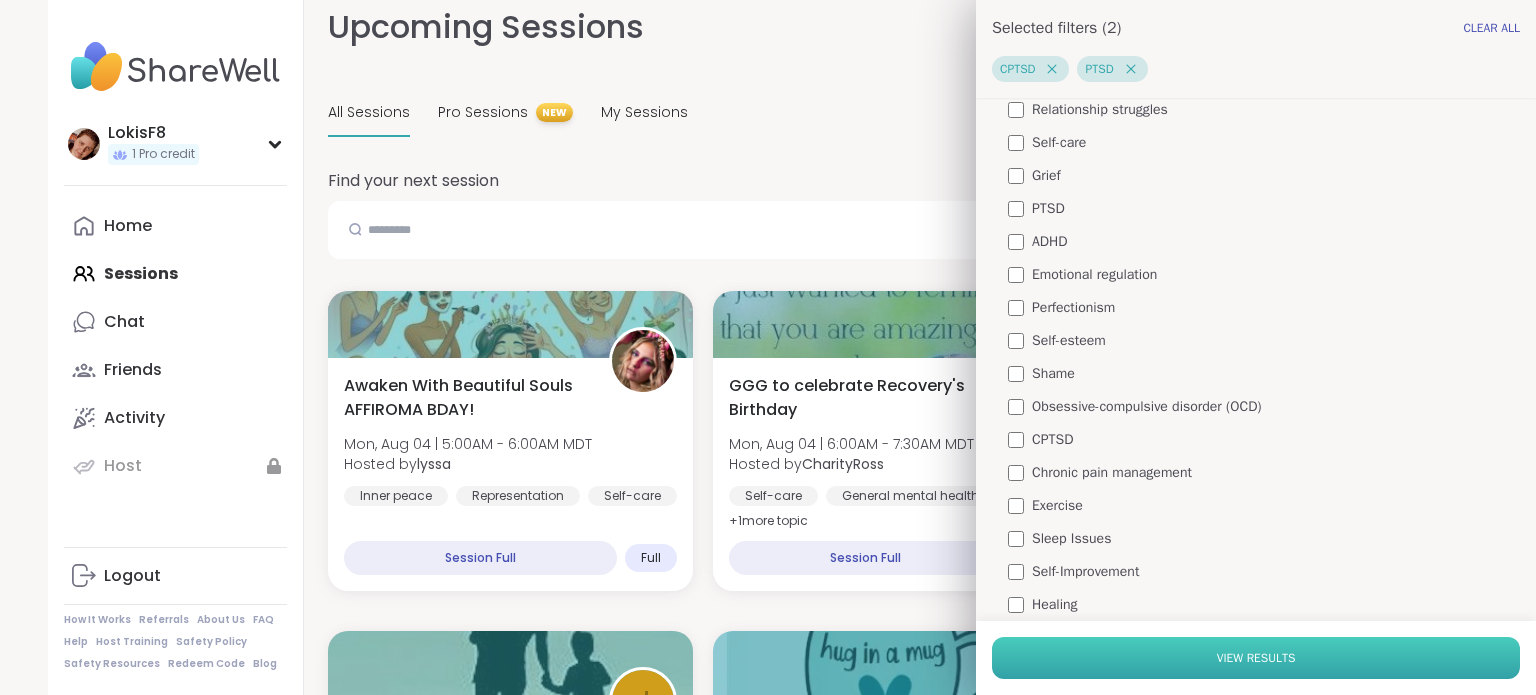click on "View Results" at bounding box center [1256, 658] 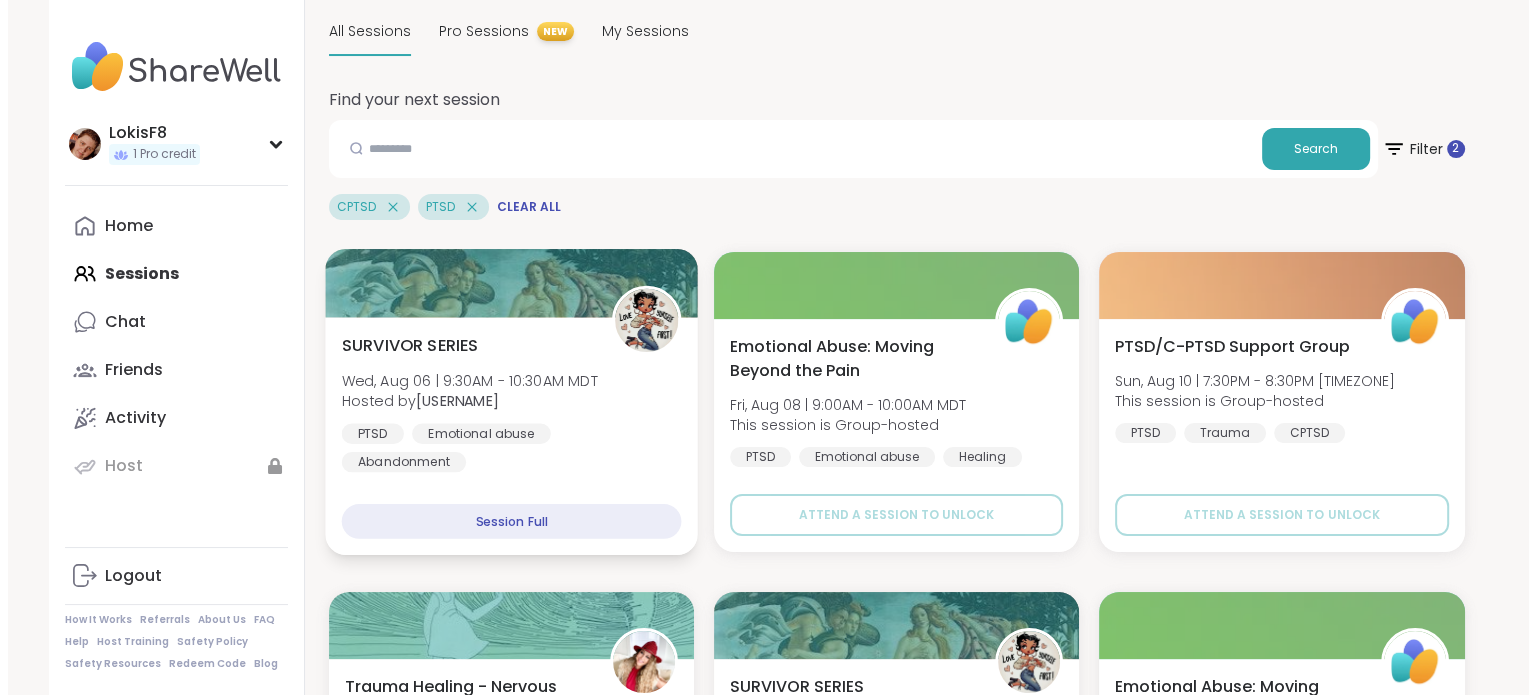 scroll, scrollTop: 203, scrollLeft: 0, axis: vertical 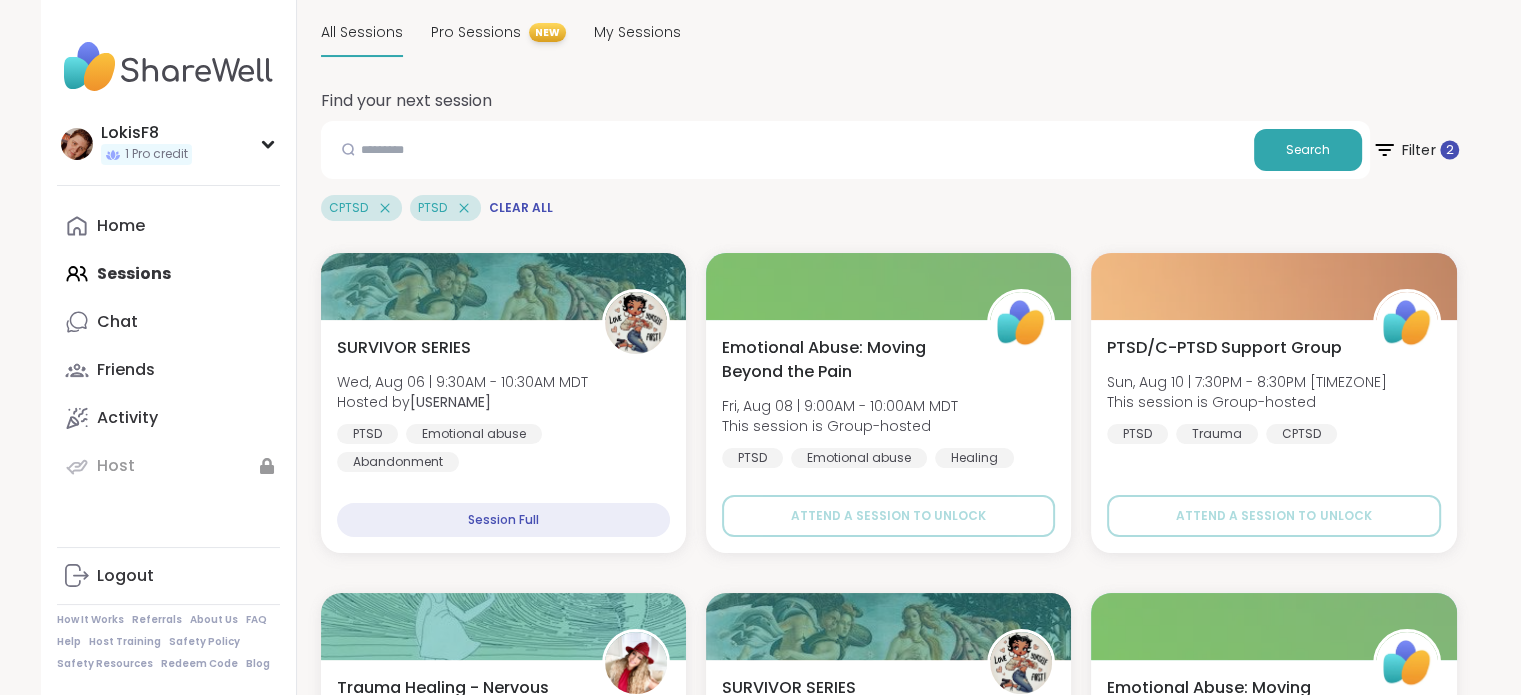 click on "Filter   2" at bounding box center [1414, 150] 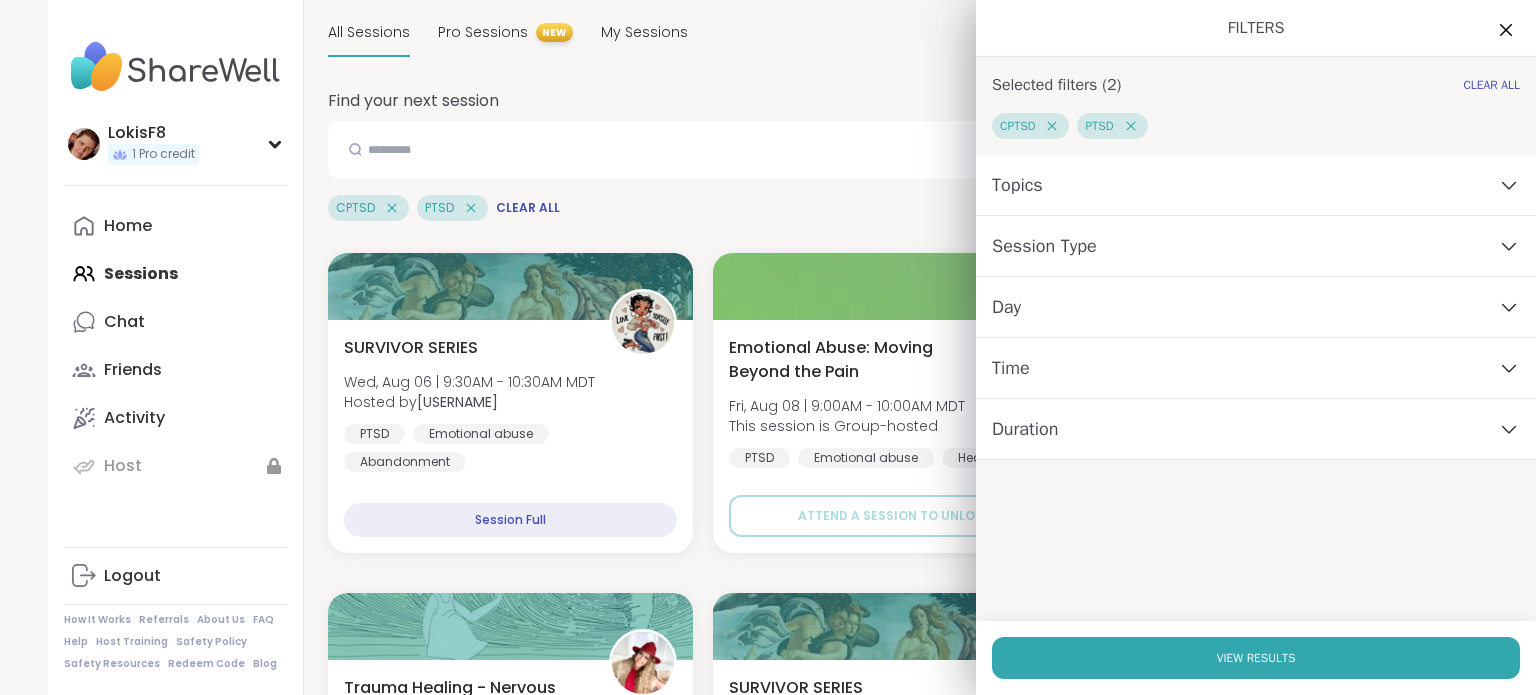 click 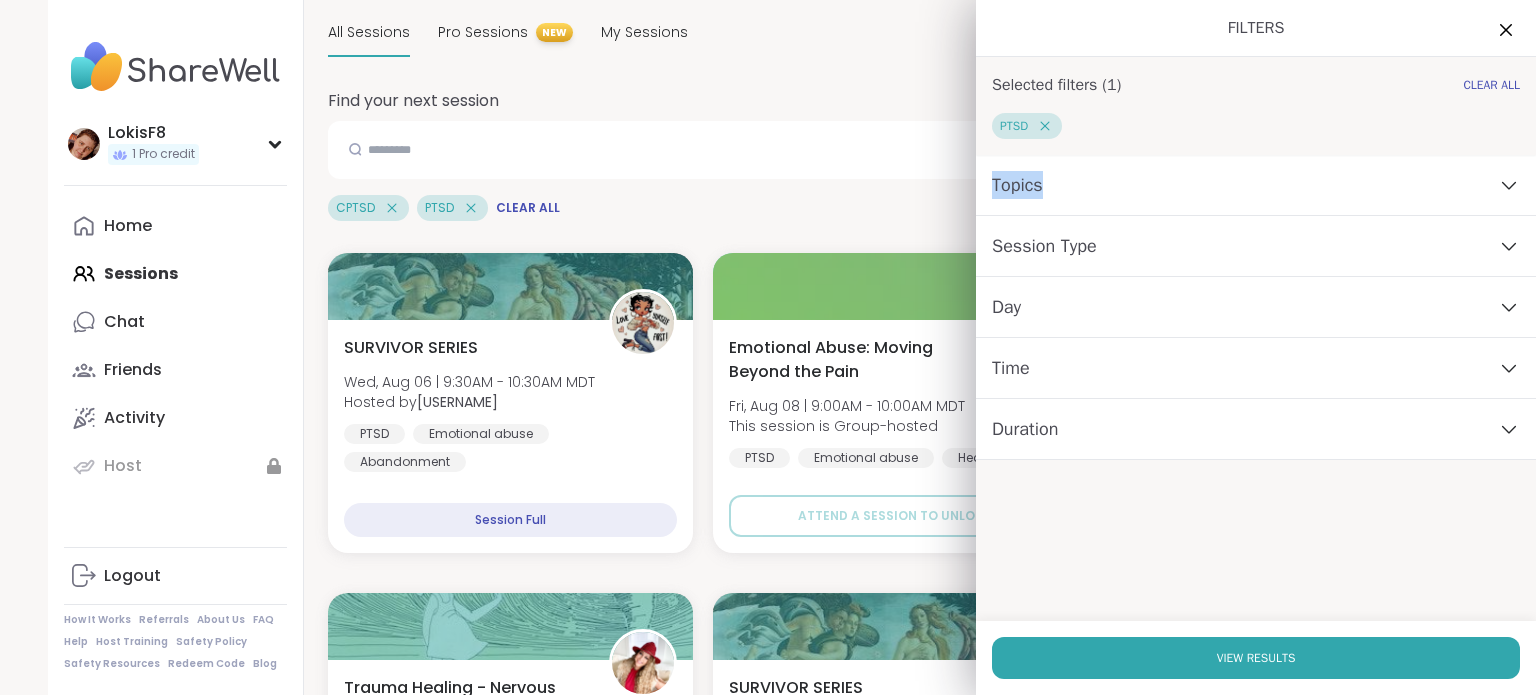click on "PTSD" at bounding box center [1027, 126] 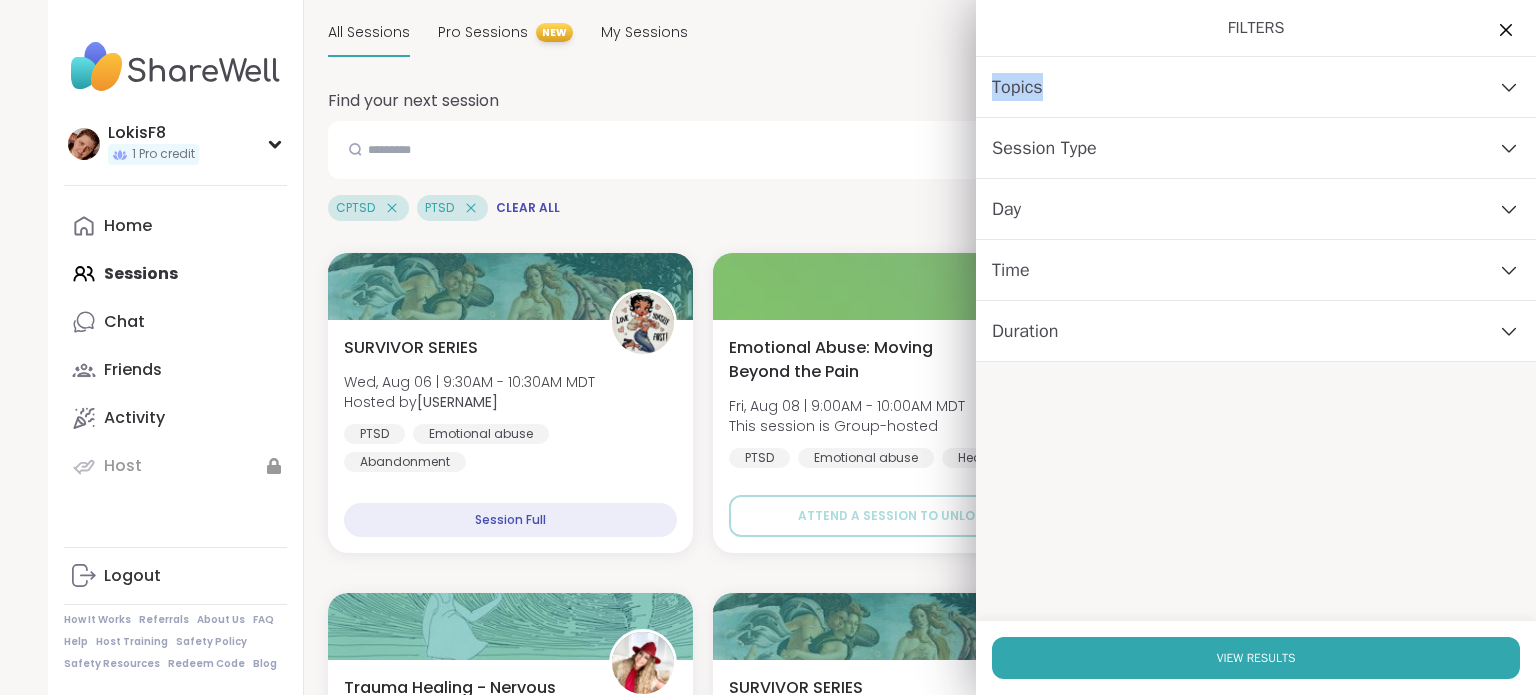 click on "Topics" at bounding box center (1256, 87) 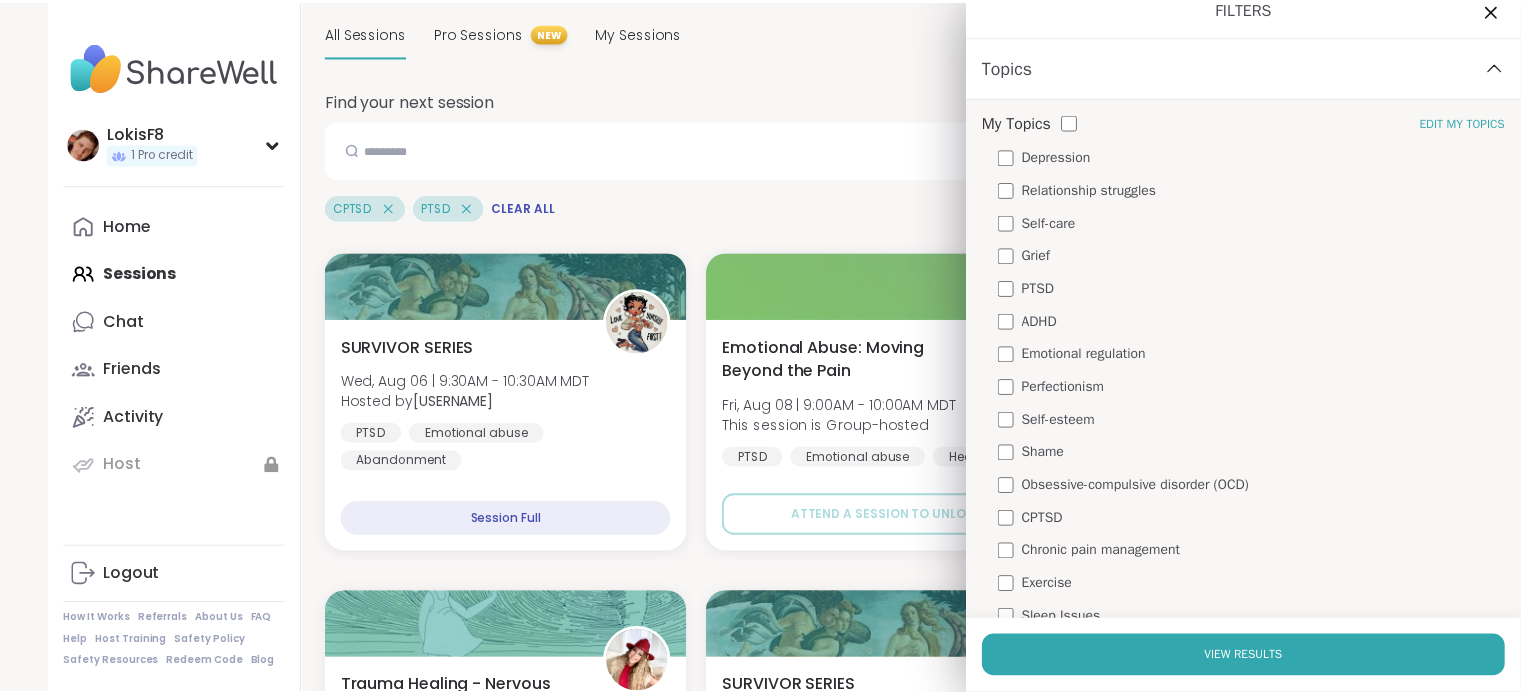 scroll, scrollTop: 0, scrollLeft: 0, axis: both 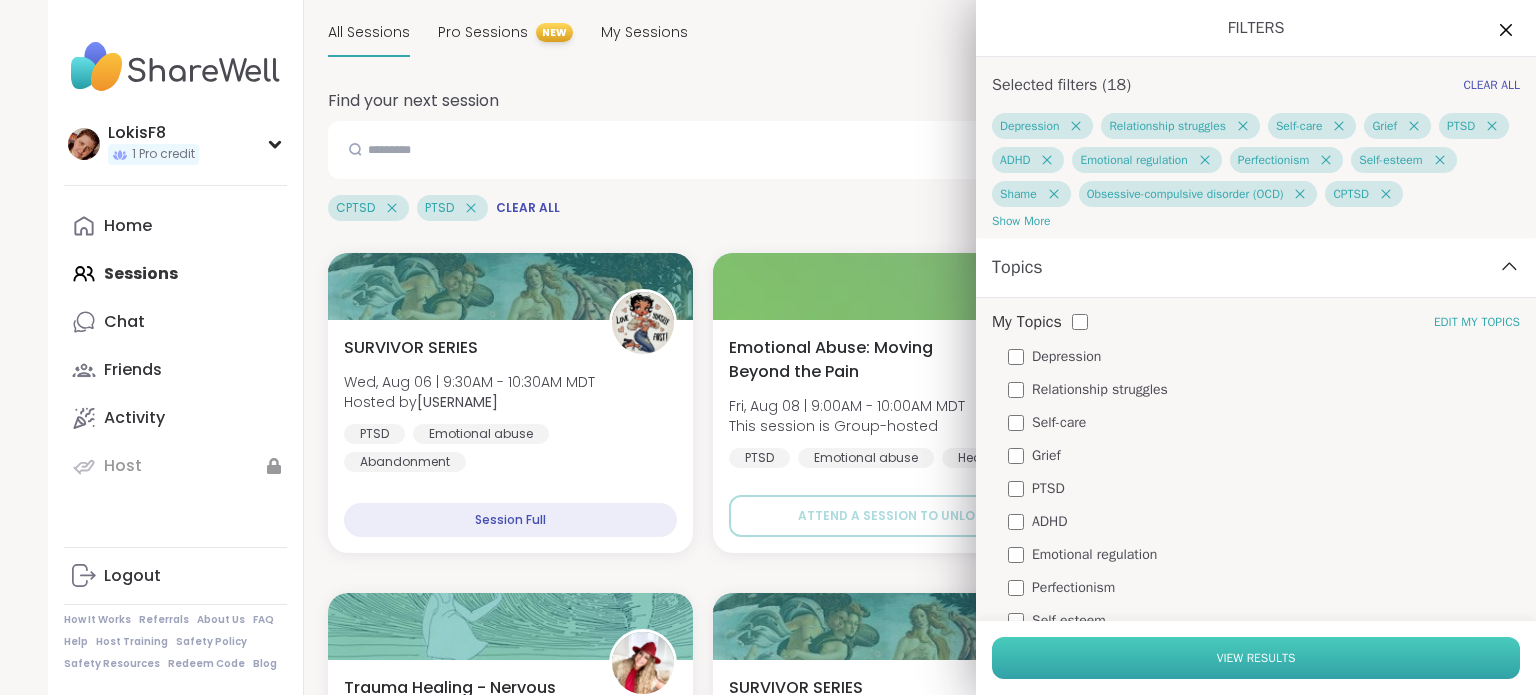 click on "View Results" at bounding box center [1256, 658] 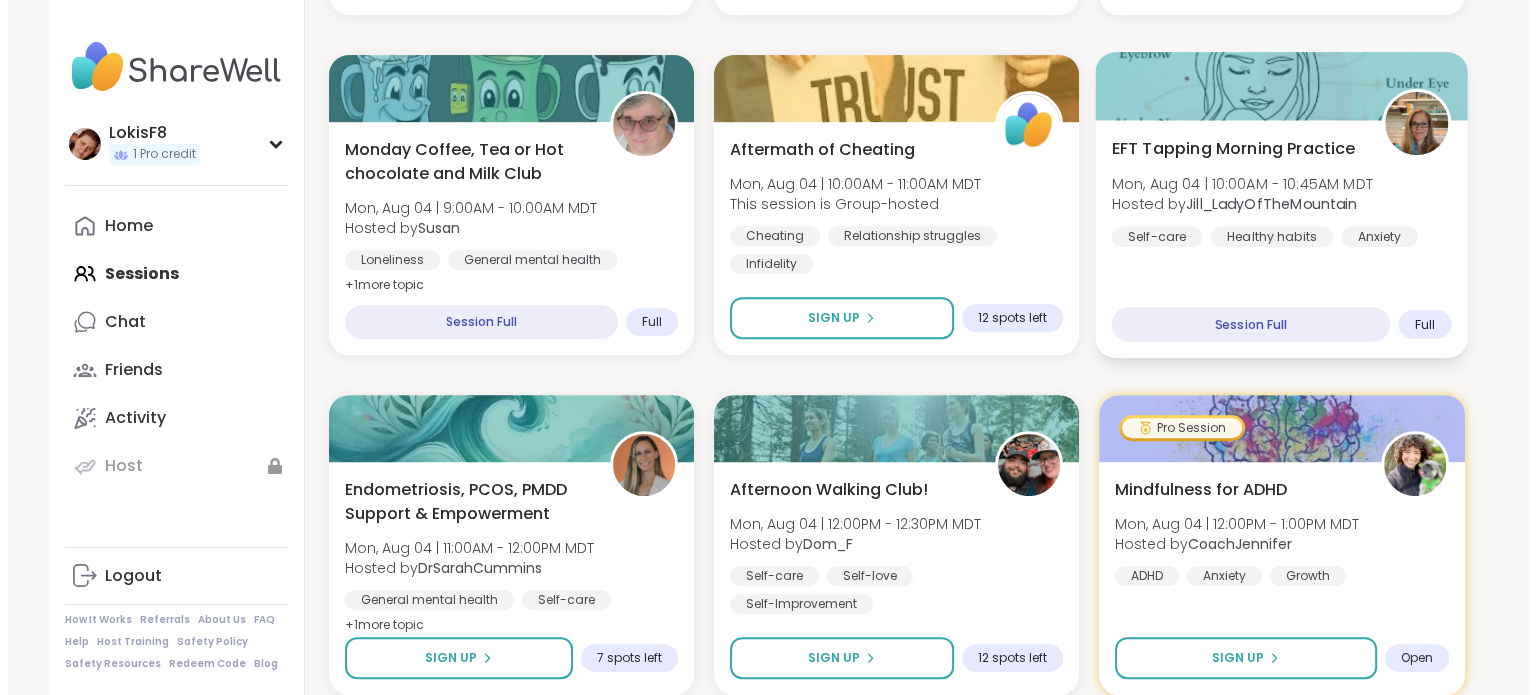 scroll, scrollTop: 0, scrollLeft: 0, axis: both 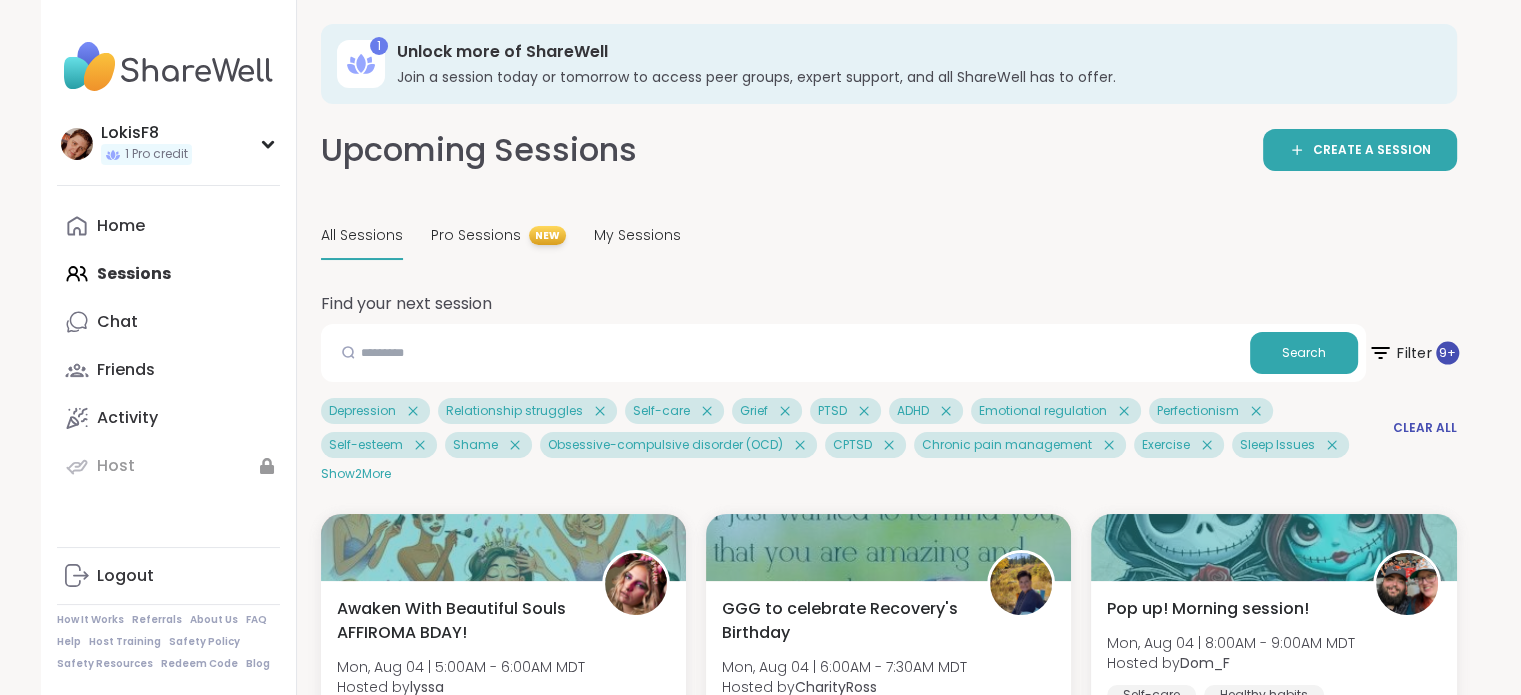 click on "Filter   9 +" at bounding box center (1412, 353) 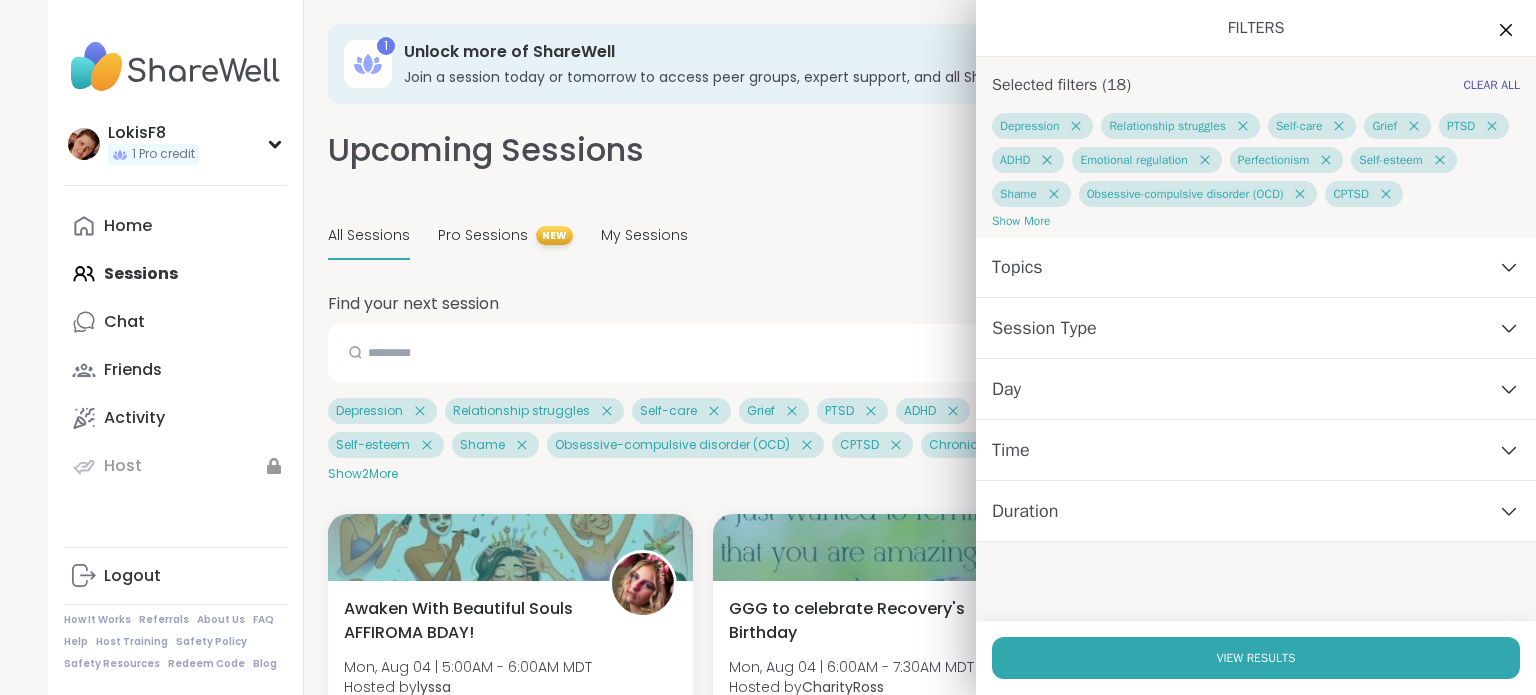 click on "Session Type" at bounding box center (1256, 328) 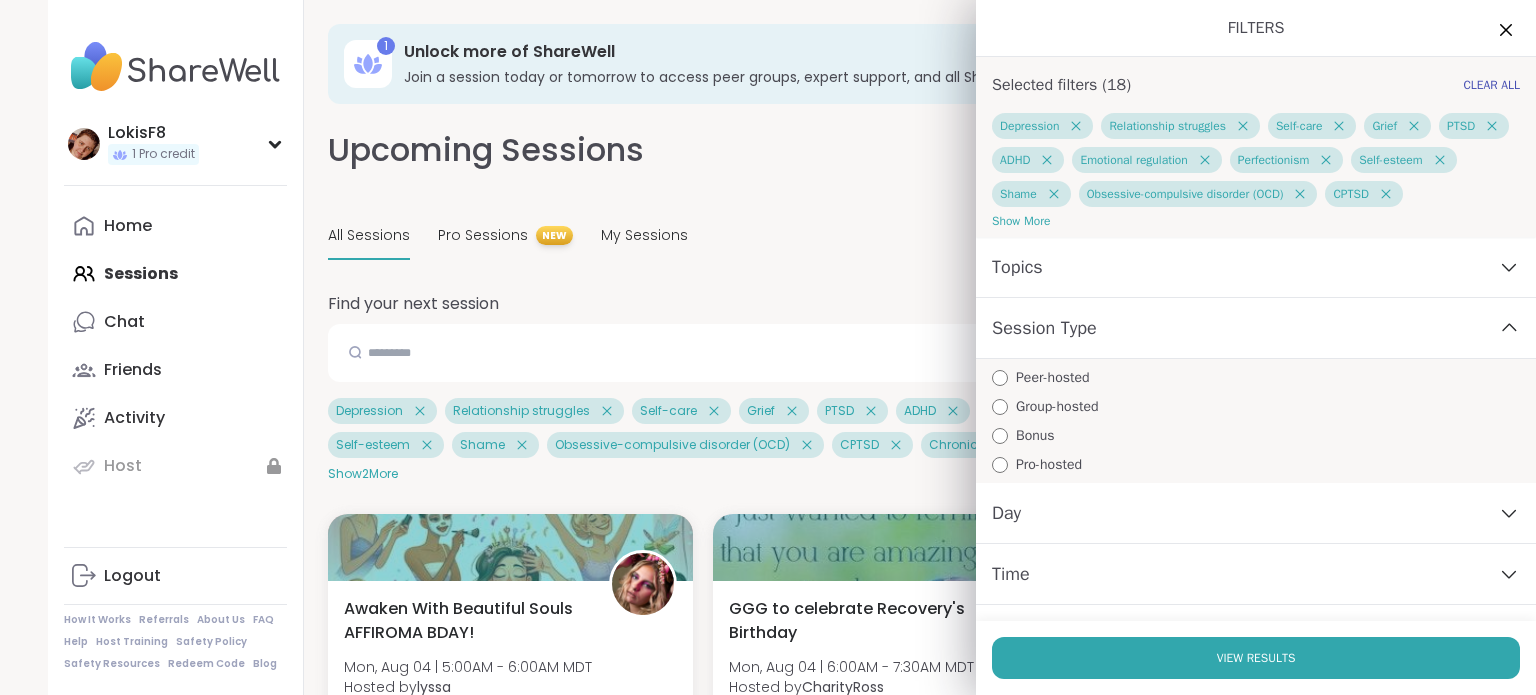 click on "Session Type" at bounding box center [1256, 328] 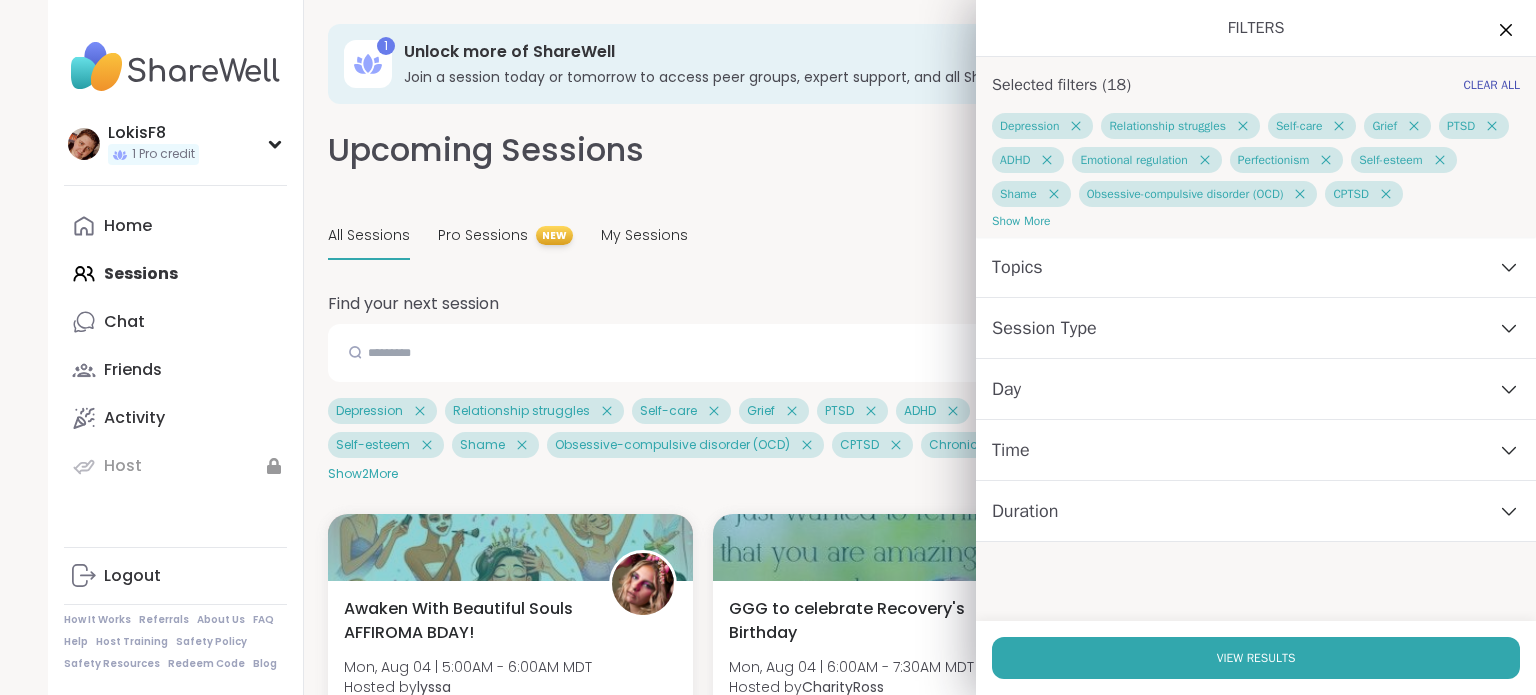 click on "Day" at bounding box center [1256, 389] 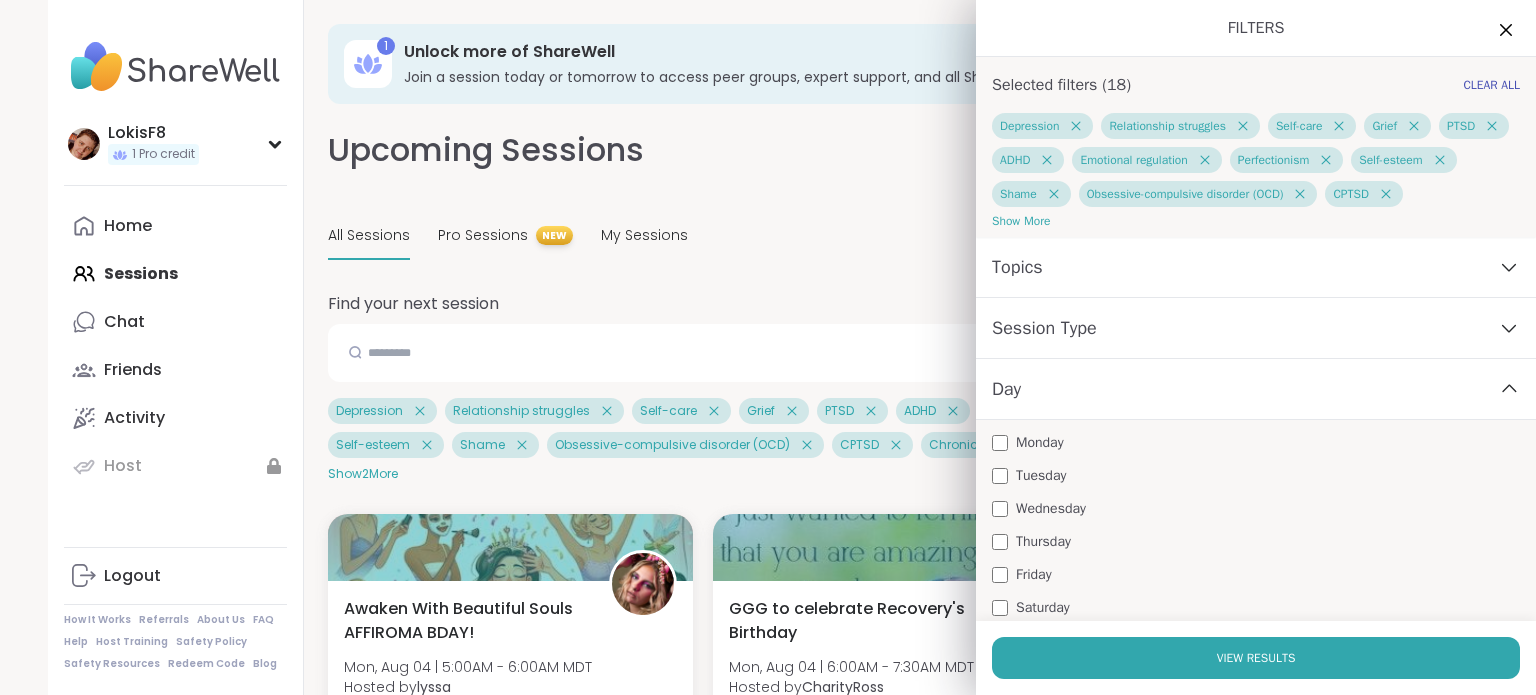 click on "Monday" at bounding box center (1040, 442) 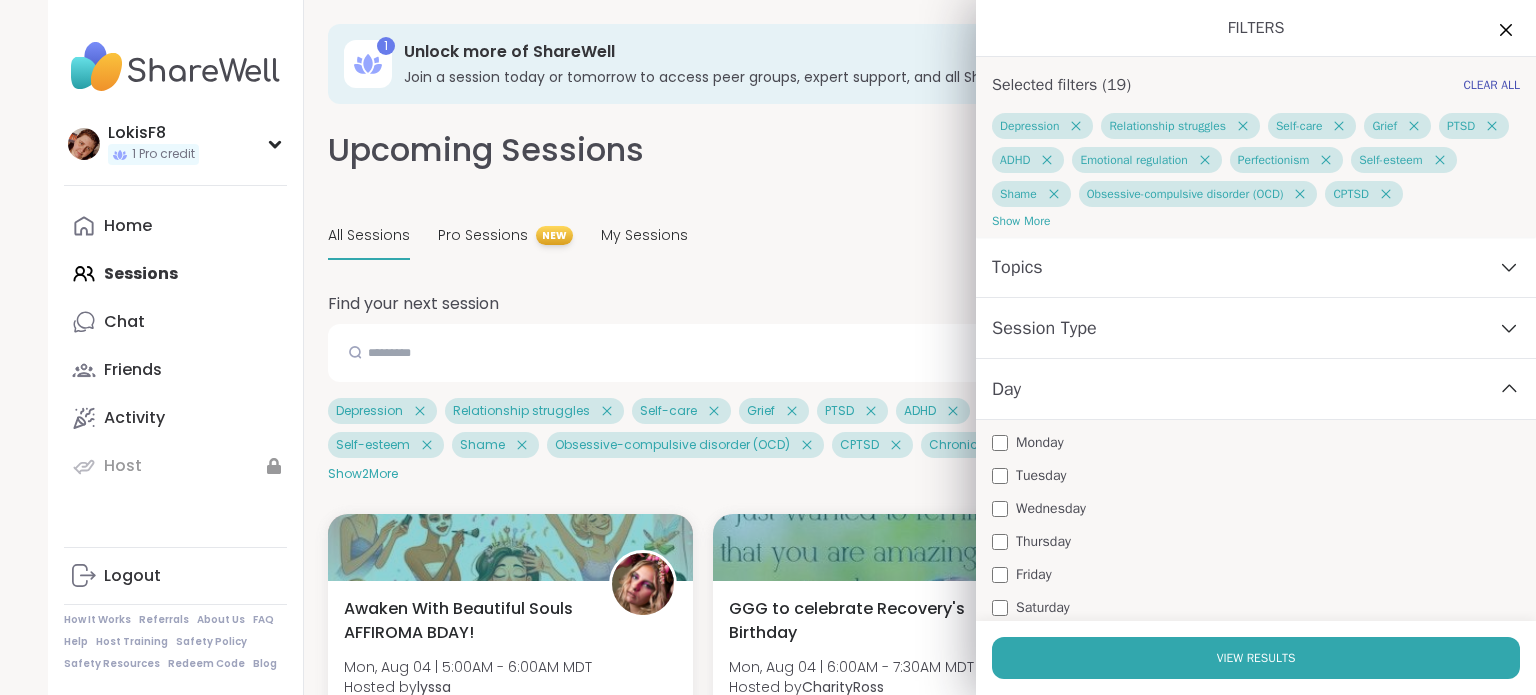 click on "Day" at bounding box center (1256, 389) 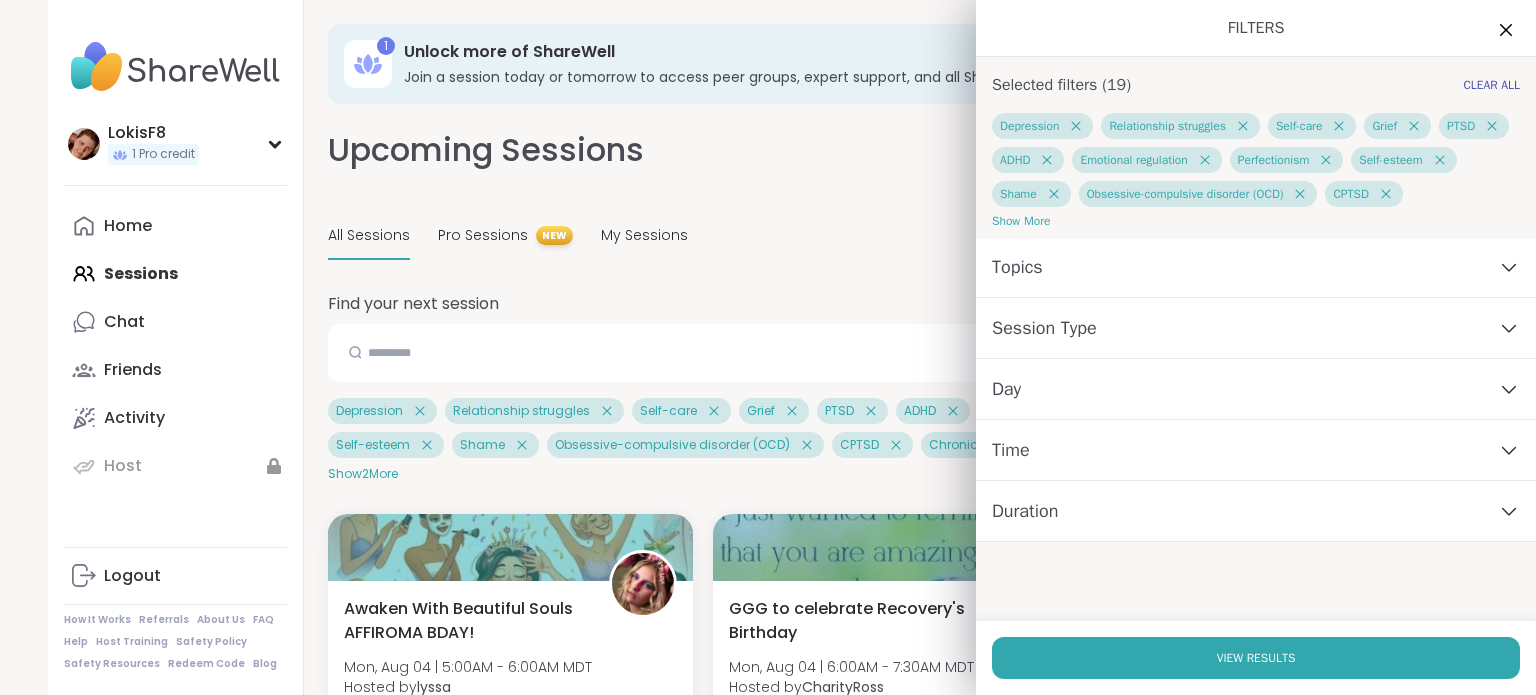 click on "Time" at bounding box center [1256, 450] 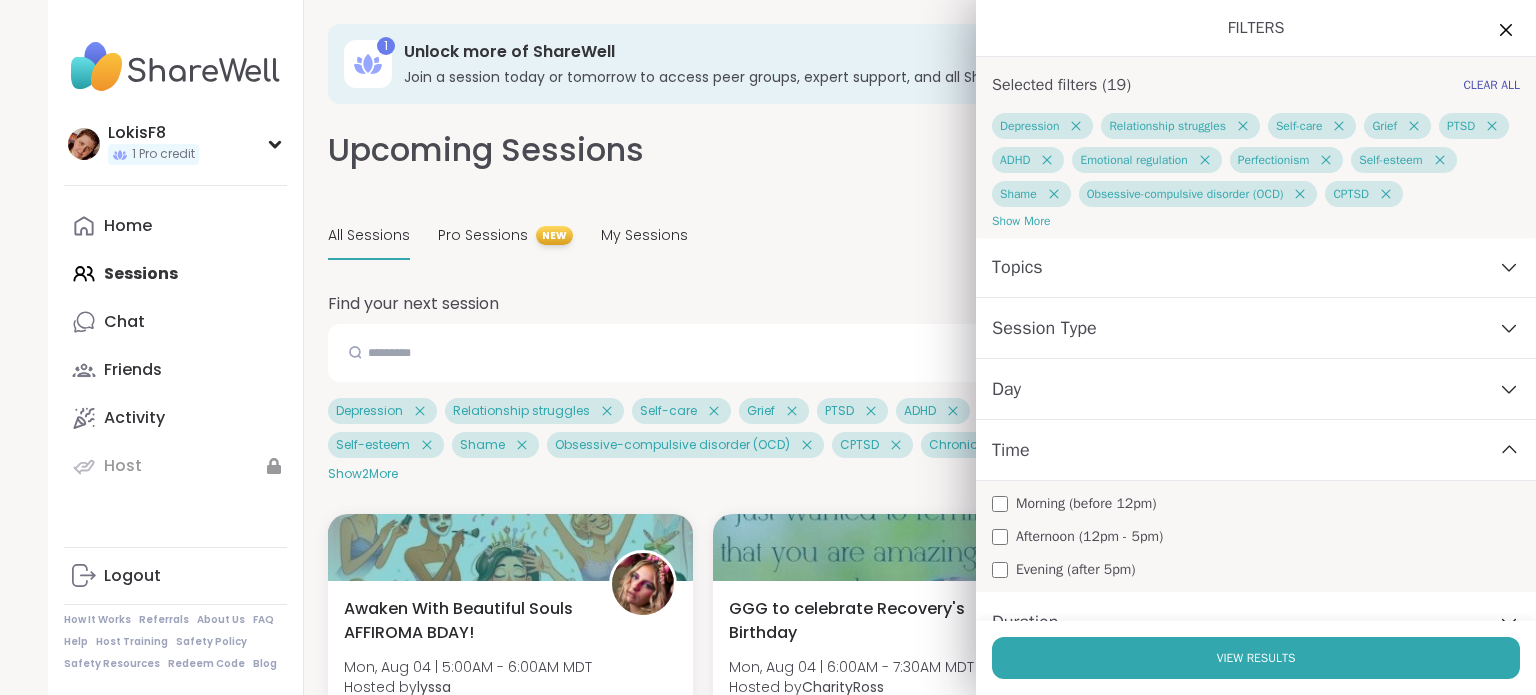 scroll, scrollTop: 30, scrollLeft: 0, axis: vertical 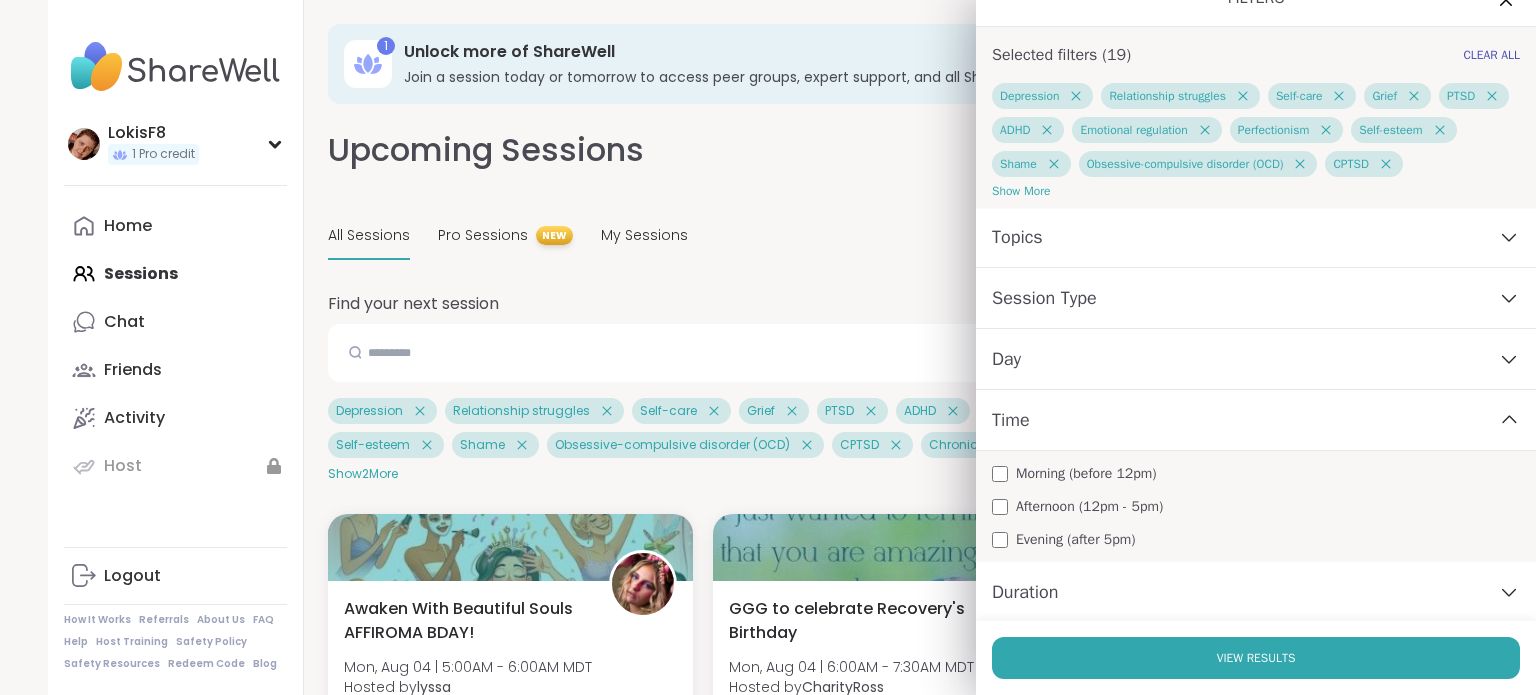click on "Morning (before 12pm)" at bounding box center [1086, 473] 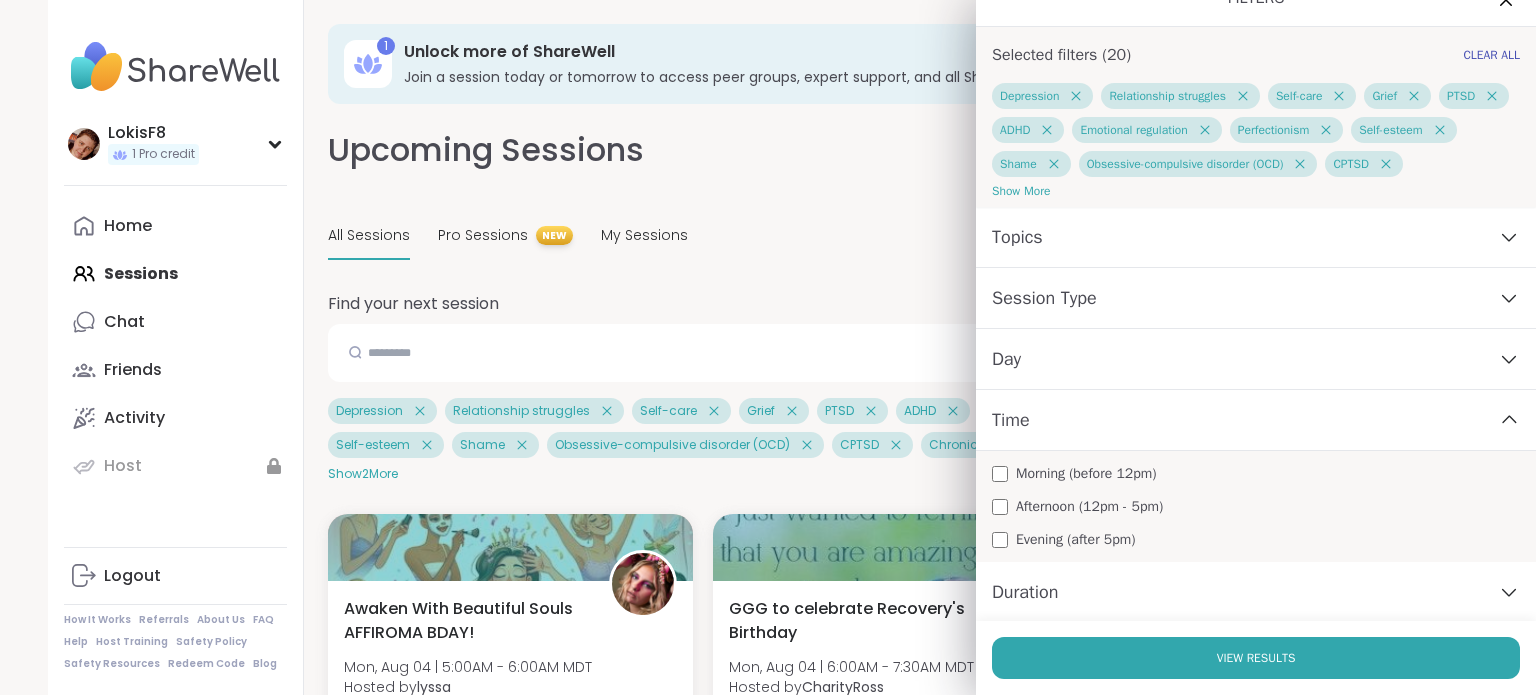 click on "Evening (after 5pm)" at bounding box center (1075, 539) 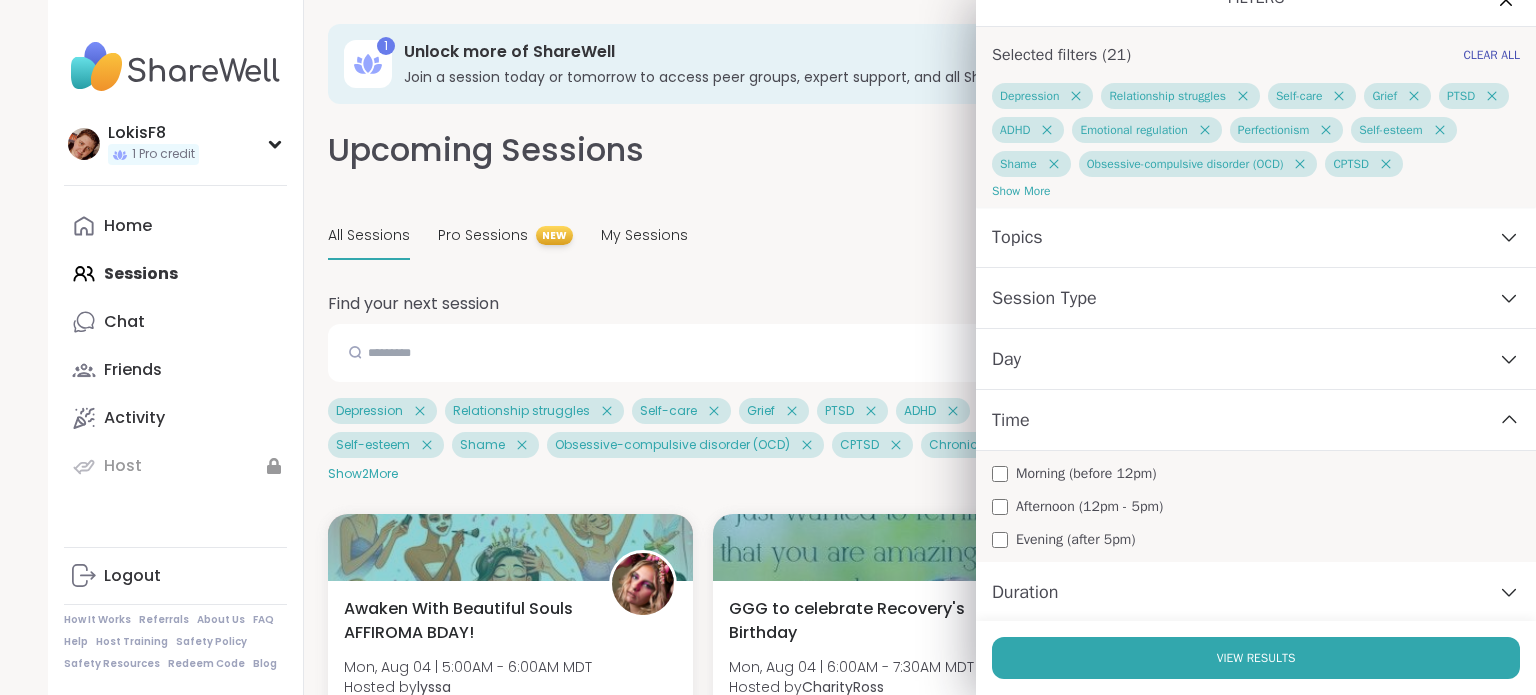 click on "Evening (after 5pm)" at bounding box center (1075, 539) 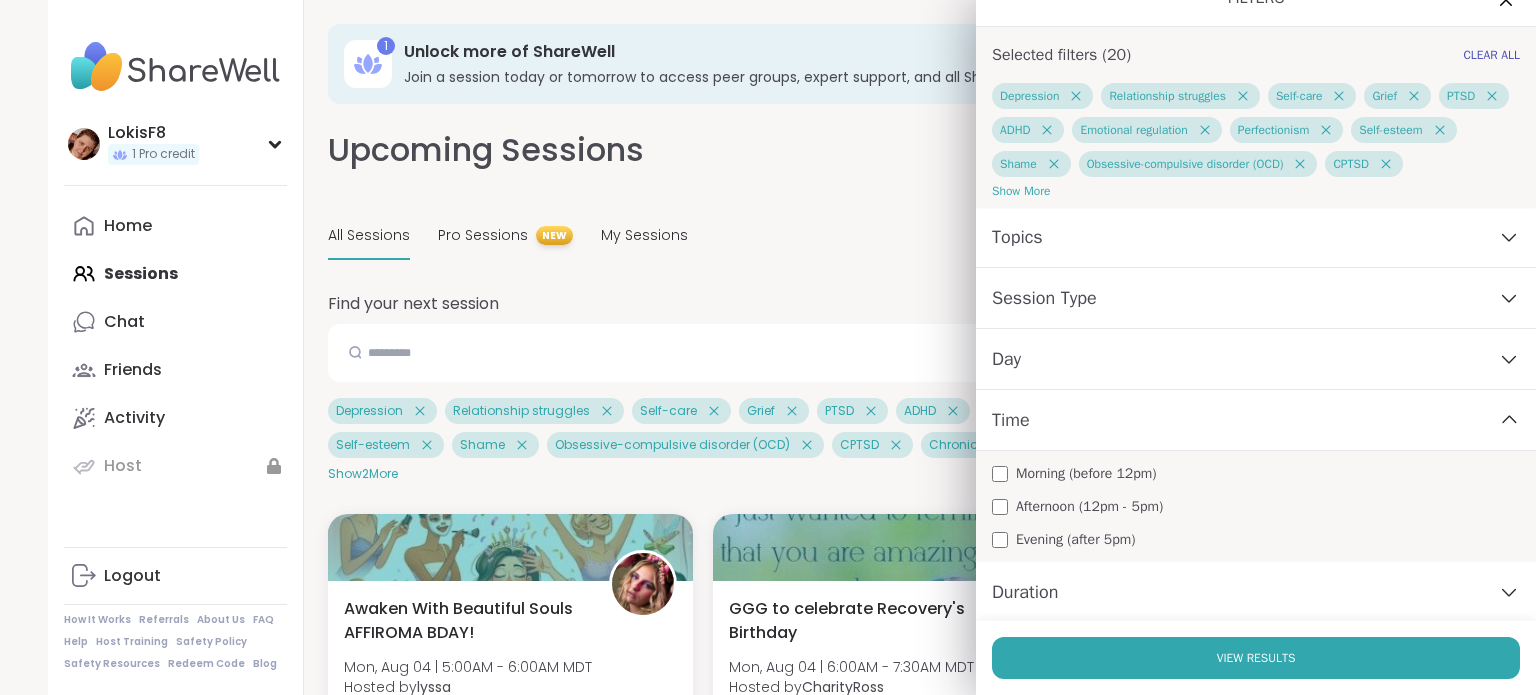 click on "Morning (before 12pm)" at bounding box center [1086, 473] 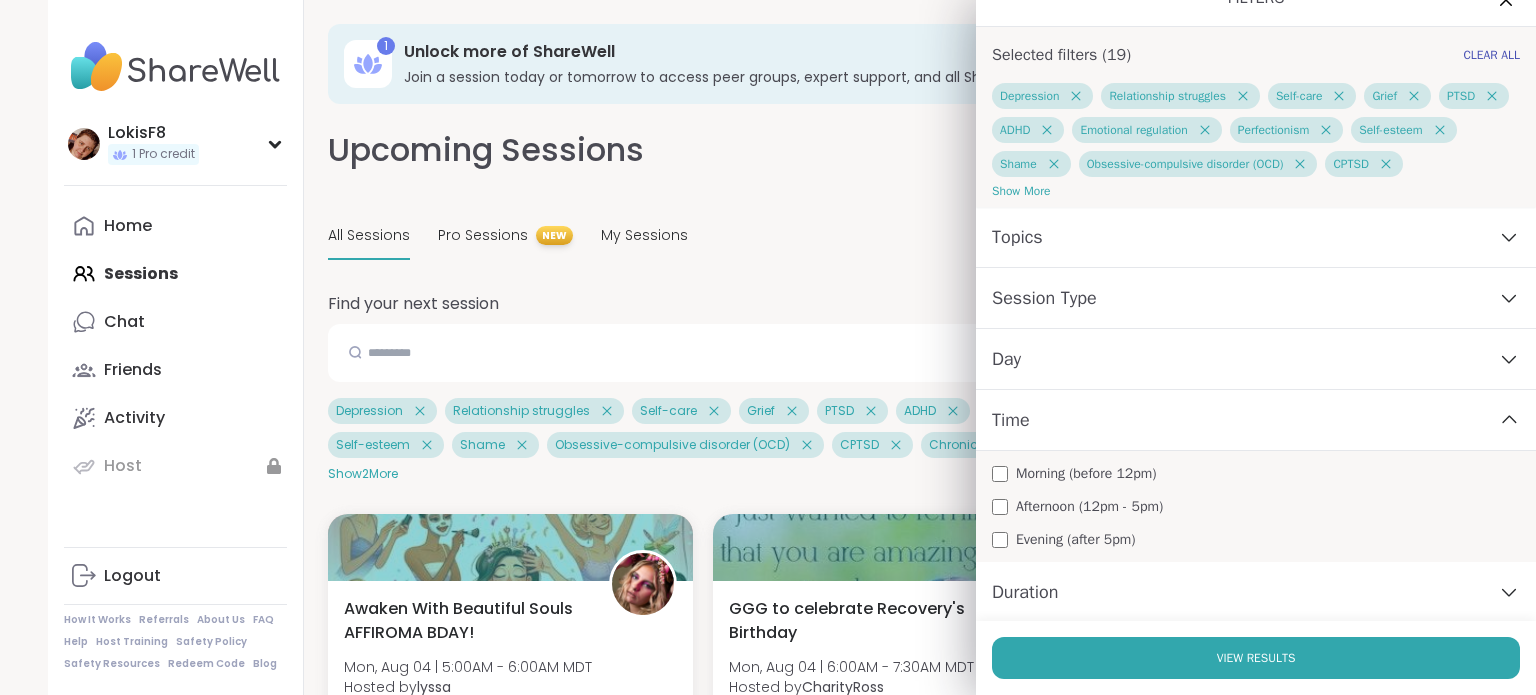click on "Duration" at bounding box center (1025, 592) 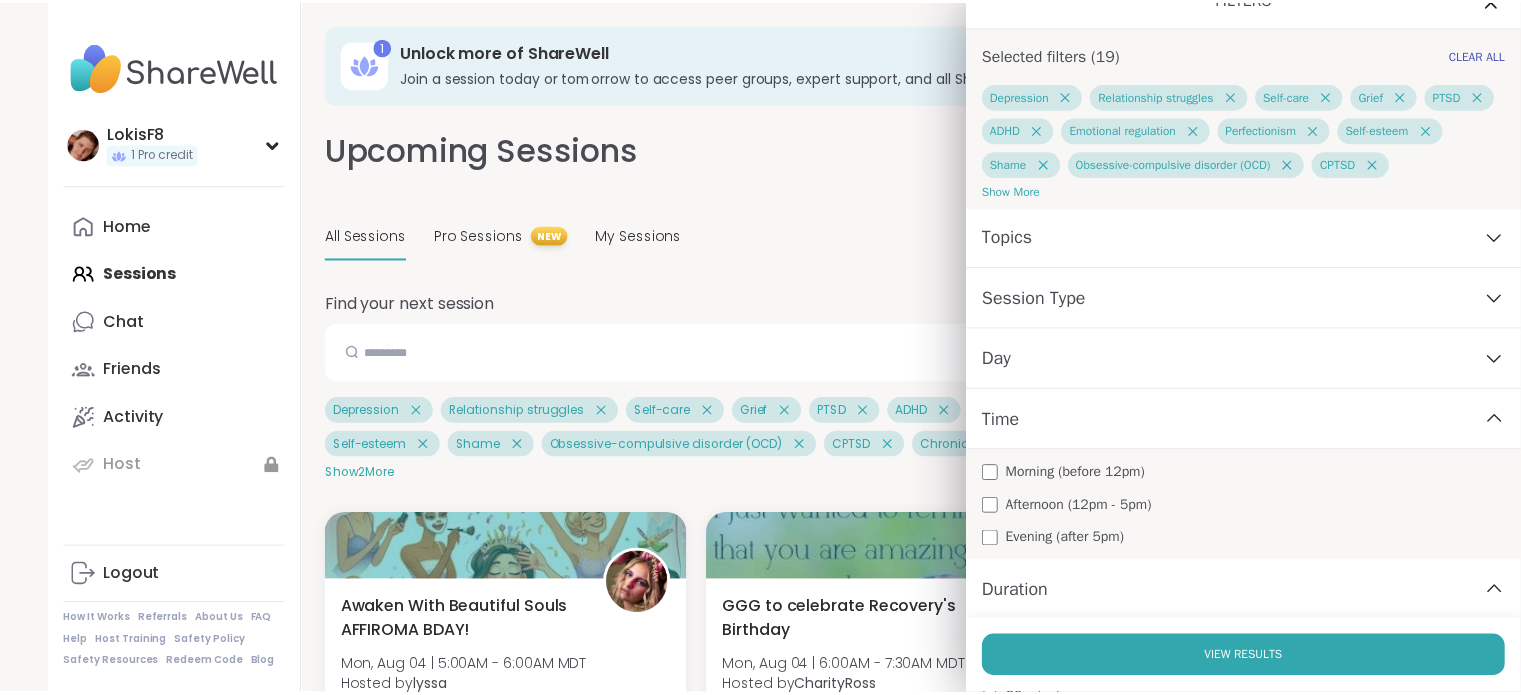 scroll, scrollTop: 154, scrollLeft: 0, axis: vertical 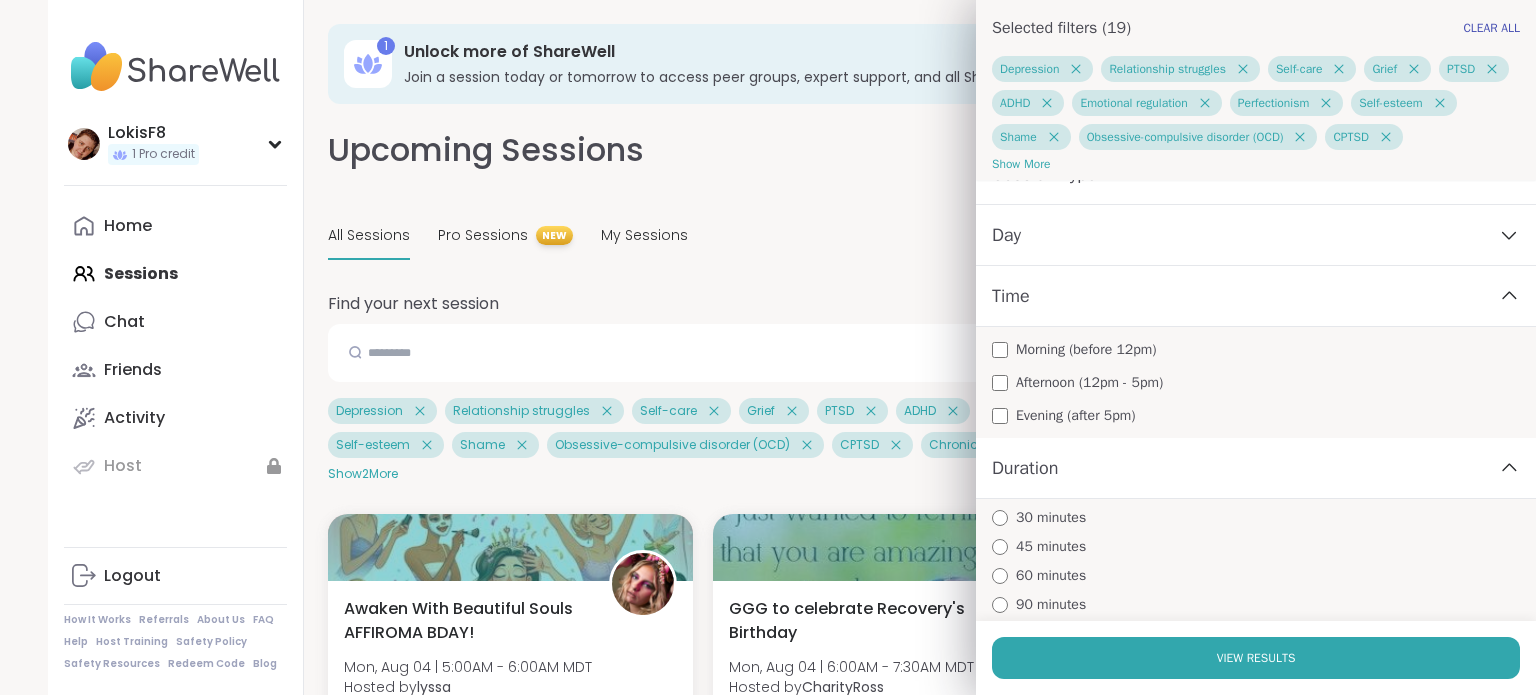 click on "30 minutes" at bounding box center (1051, 517) 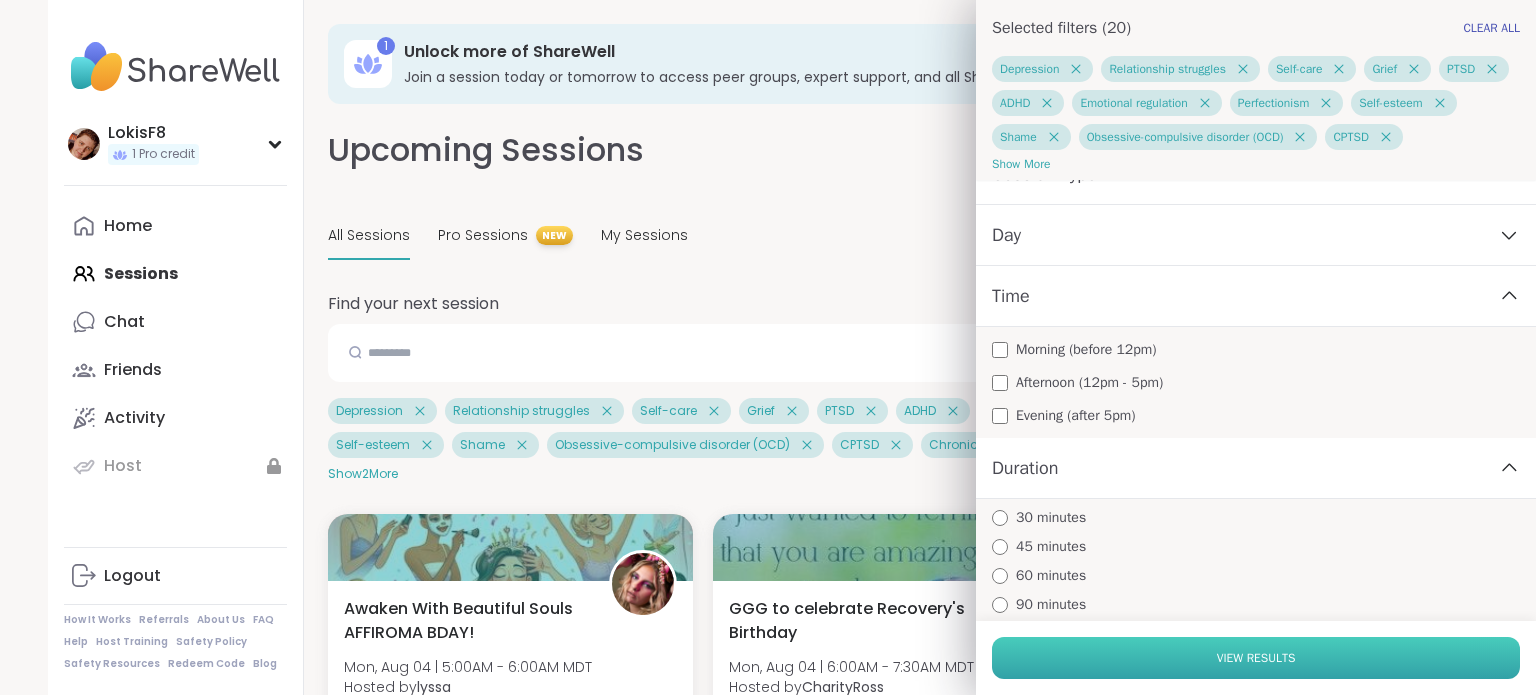 click on "View Results" at bounding box center (1256, 658) 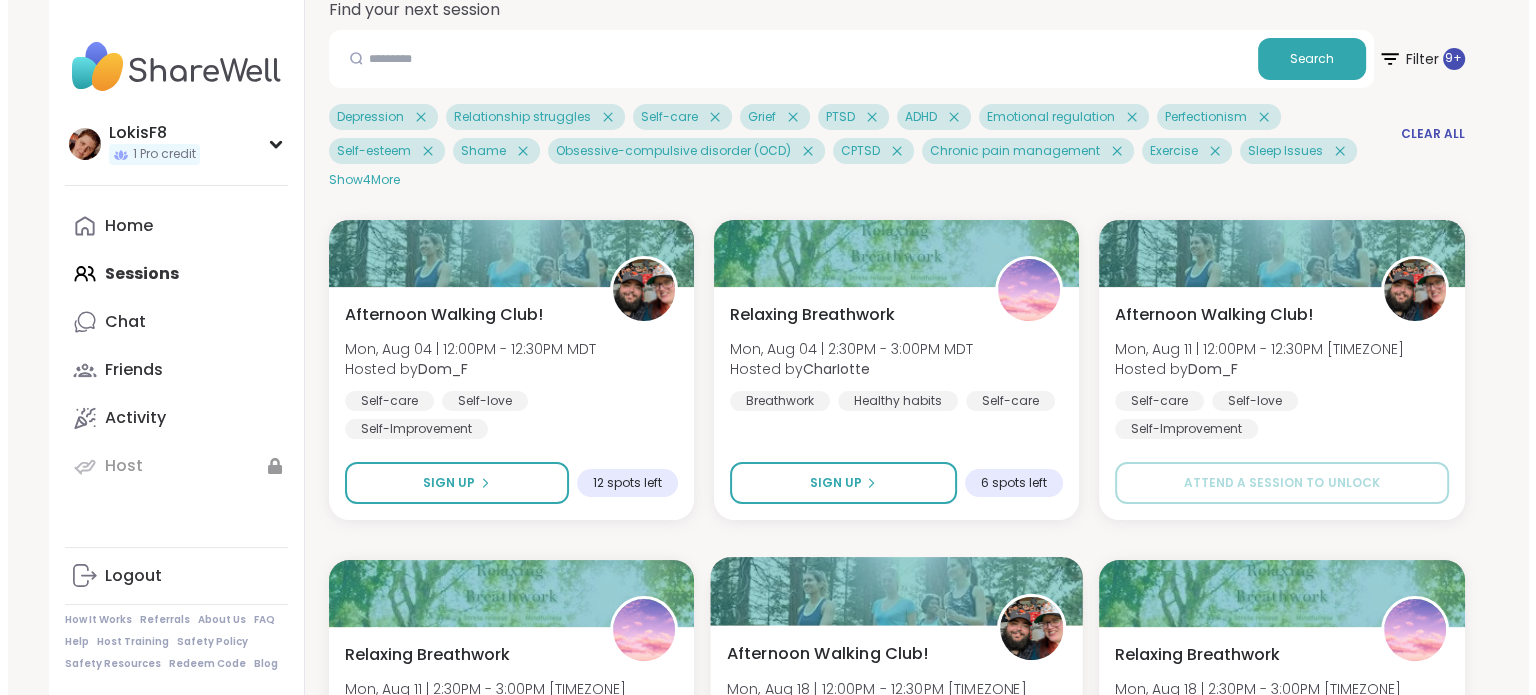 scroll, scrollTop: 291, scrollLeft: 0, axis: vertical 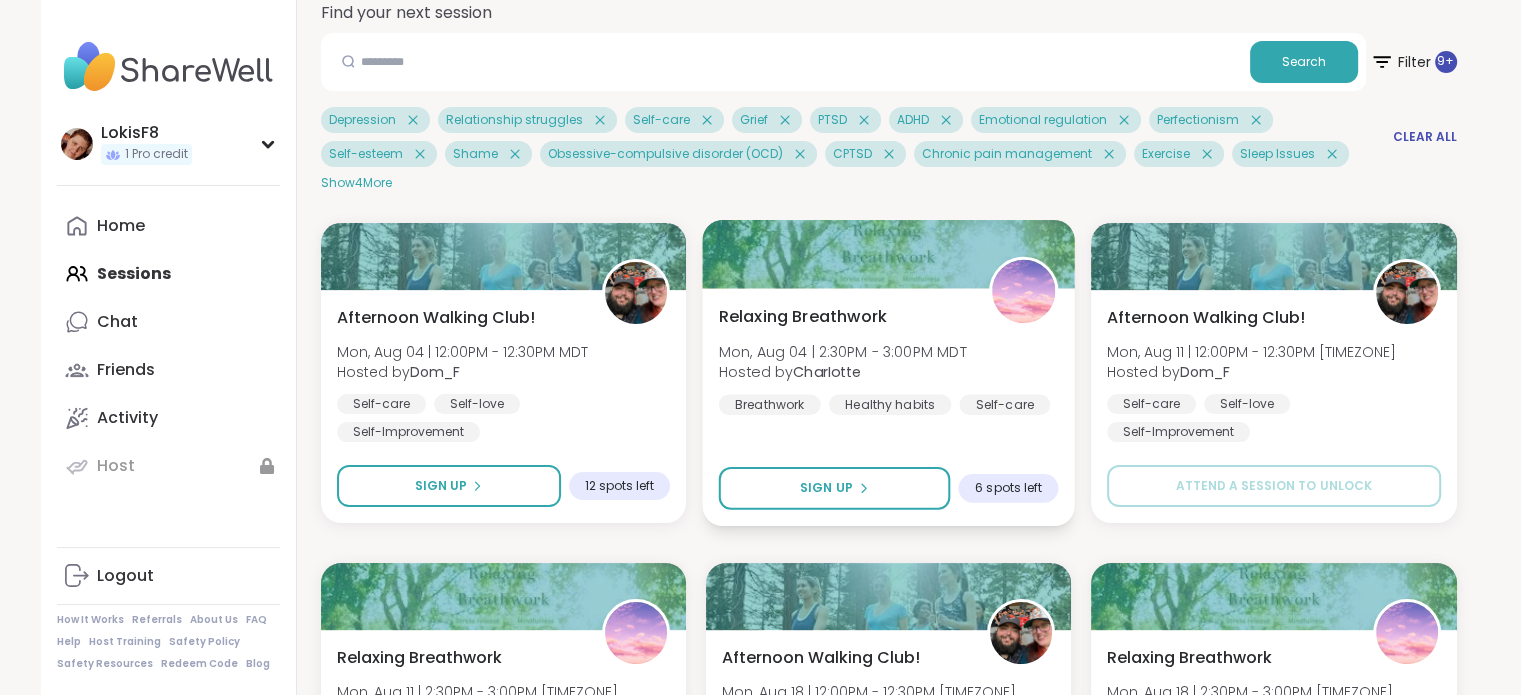 click on "CharIotte" at bounding box center [827, 372] 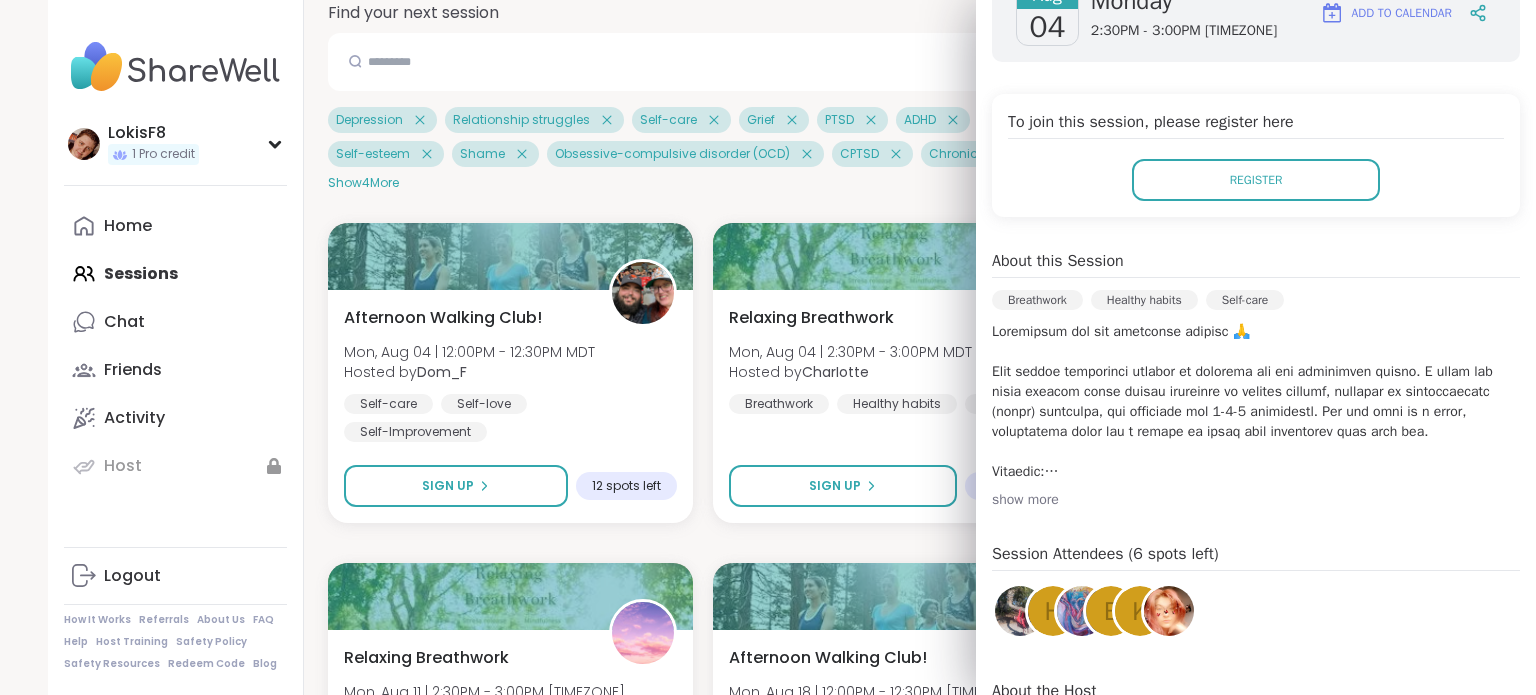 scroll, scrollTop: 331, scrollLeft: 0, axis: vertical 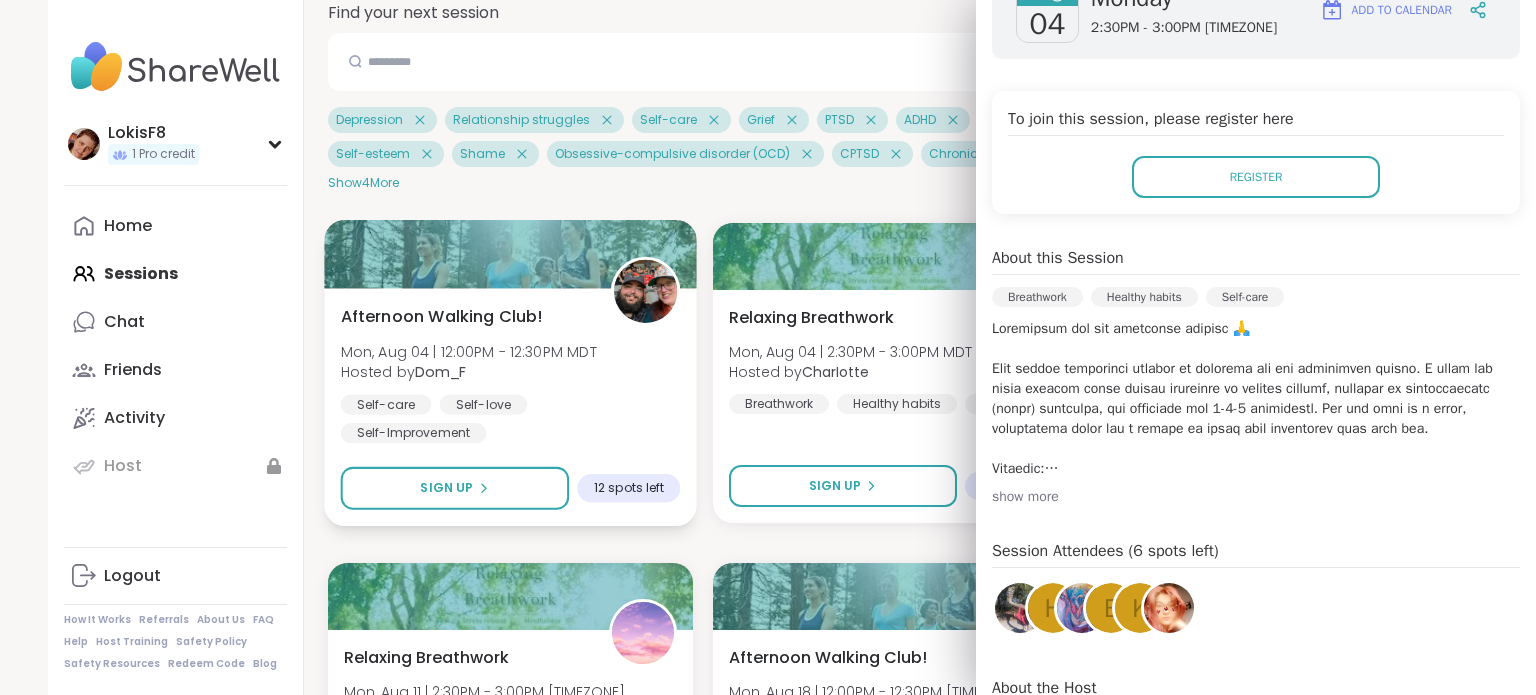 click on "Mon, Aug 04 | 12:00PM - 12:30PM MDT" at bounding box center [469, 351] 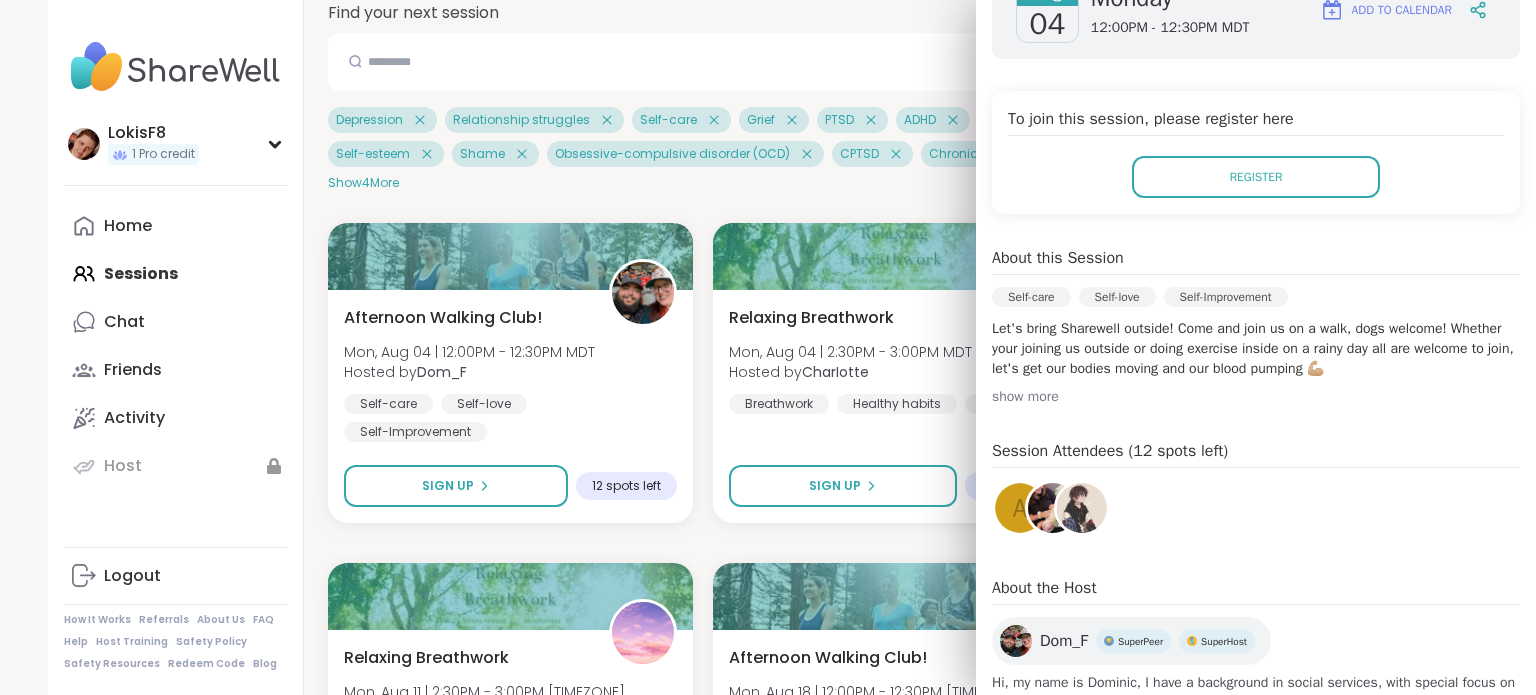 click on "Find your next session Search  Filter   9 + Depression Relationship struggles Self-care Grief PTSD ADHD Emotional regulation Perfectionism Self-esteem Shame Obsessive-compulsive disorder (OCD) CPTSD Chronic pain management Exercise Sleep Issues Self-Improvement Healing Trauma recovery Mon 30 minutes Clear All Show  4  More Afternoon Walking Club! Mon, Aug 04 | 12:00PM - 12:30PM [TIMEZONE] Hosted by [FIRST] Self-care Self-love Self-Improvement Sign Up 12 spots left Relaxing Breathwork Mon, Aug 04 | 2:30PM - 3:00PM [TIMEZONE] Hosted by [FIRST] Breathwork Healthy habits Self-care Sign Up 6 spots left Afternoon Walking Club! Mon, Aug 11 | 12:00PM - 12:30PM [TIMEZONE] Hosted by [FIRST] Self-care Self-love Self-Improvement Attend a session to unlock Relaxing Breathwork Mon, Aug 11 | 2:30PM - 3:00PM [TIMEZONE] Hosted by [FIRST] Breathwork Healthy habits Self-care Attend a session to unlock Afternoon Walking Club! Mon, Aug 18 | 12:00PM - 12:30PM [TIMEZONE] Hosted by [FIRST] Self-care Self-love Self-Improvement Attend a session to unlock Hosted by" at bounding box center [896, 1112] 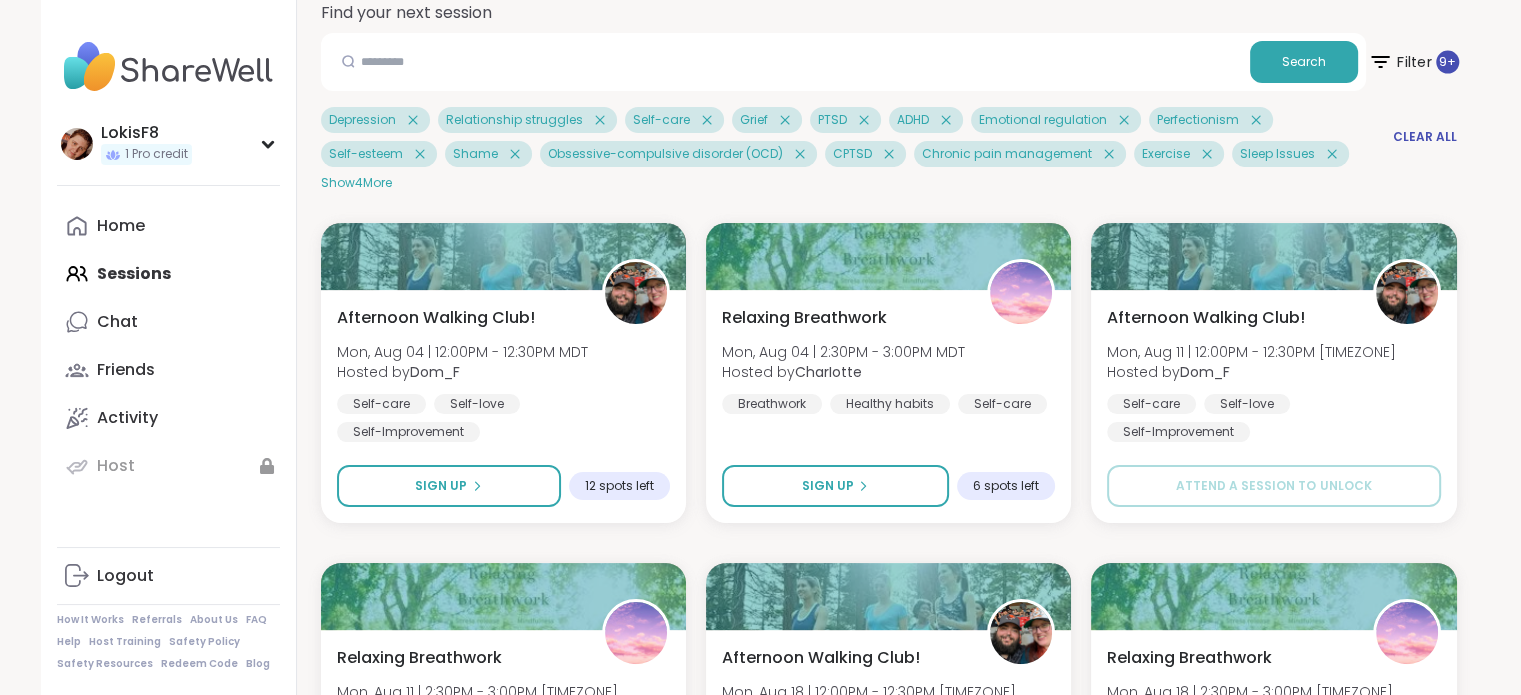click on "Filter   9 +" at bounding box center (1412, 62) 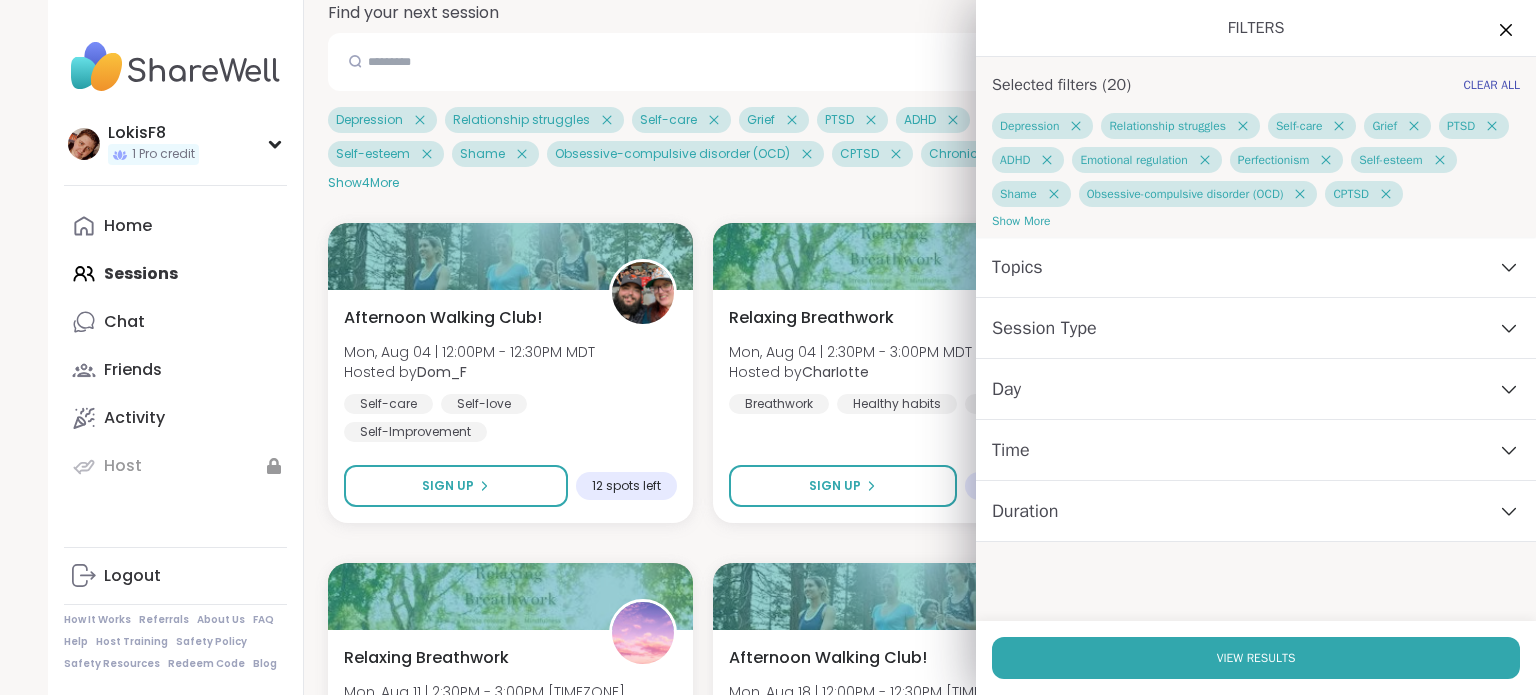 click on "Duration" at bounding box center (1256, 511) 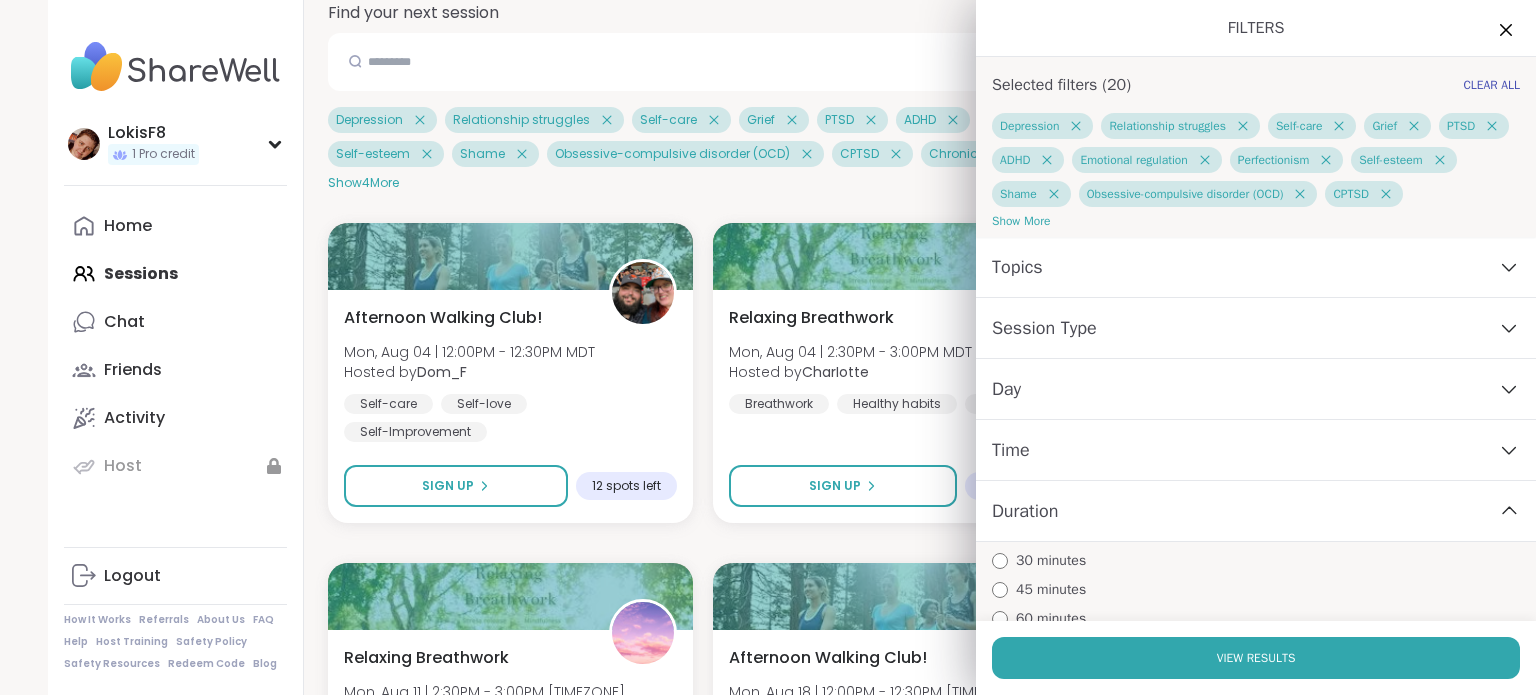 click on "Day" at bounding box center (1256, 389) 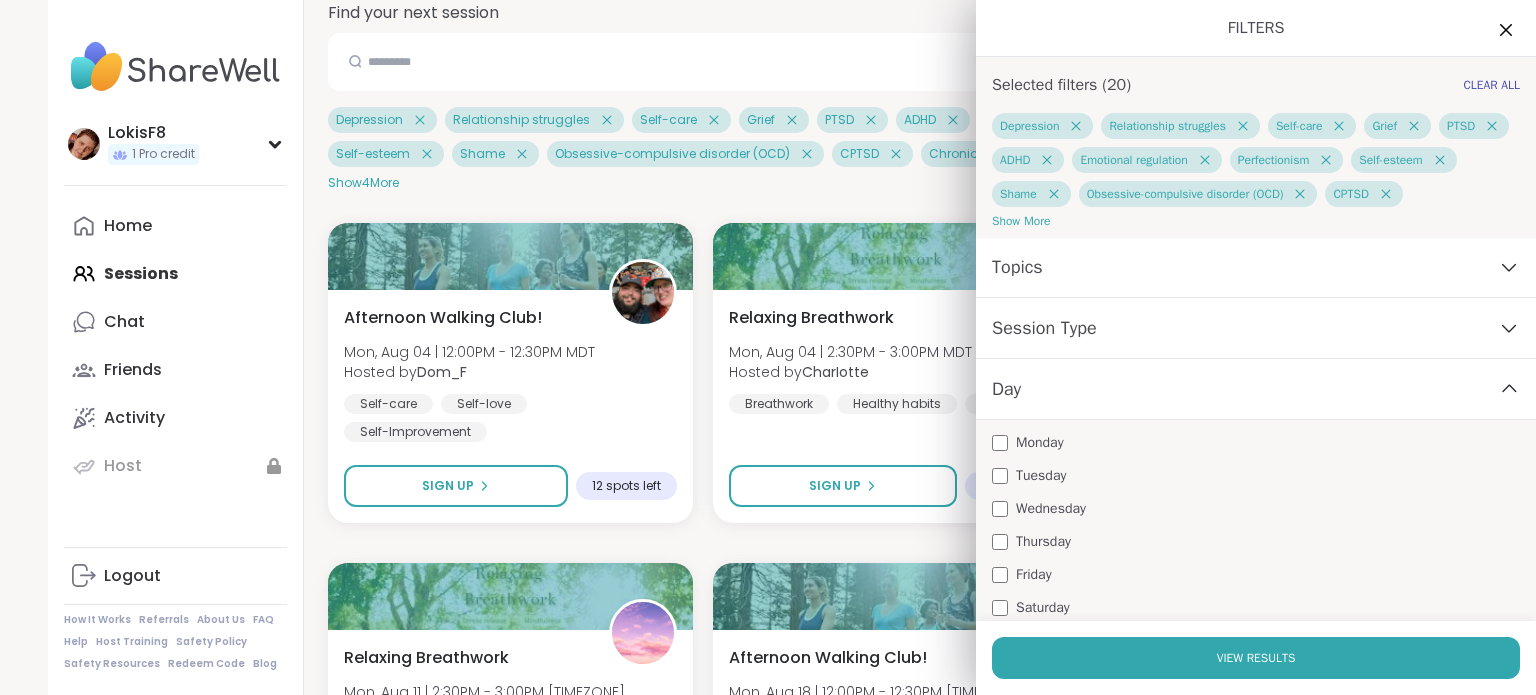 click on "Monday" at bounding box center (1040, 442) 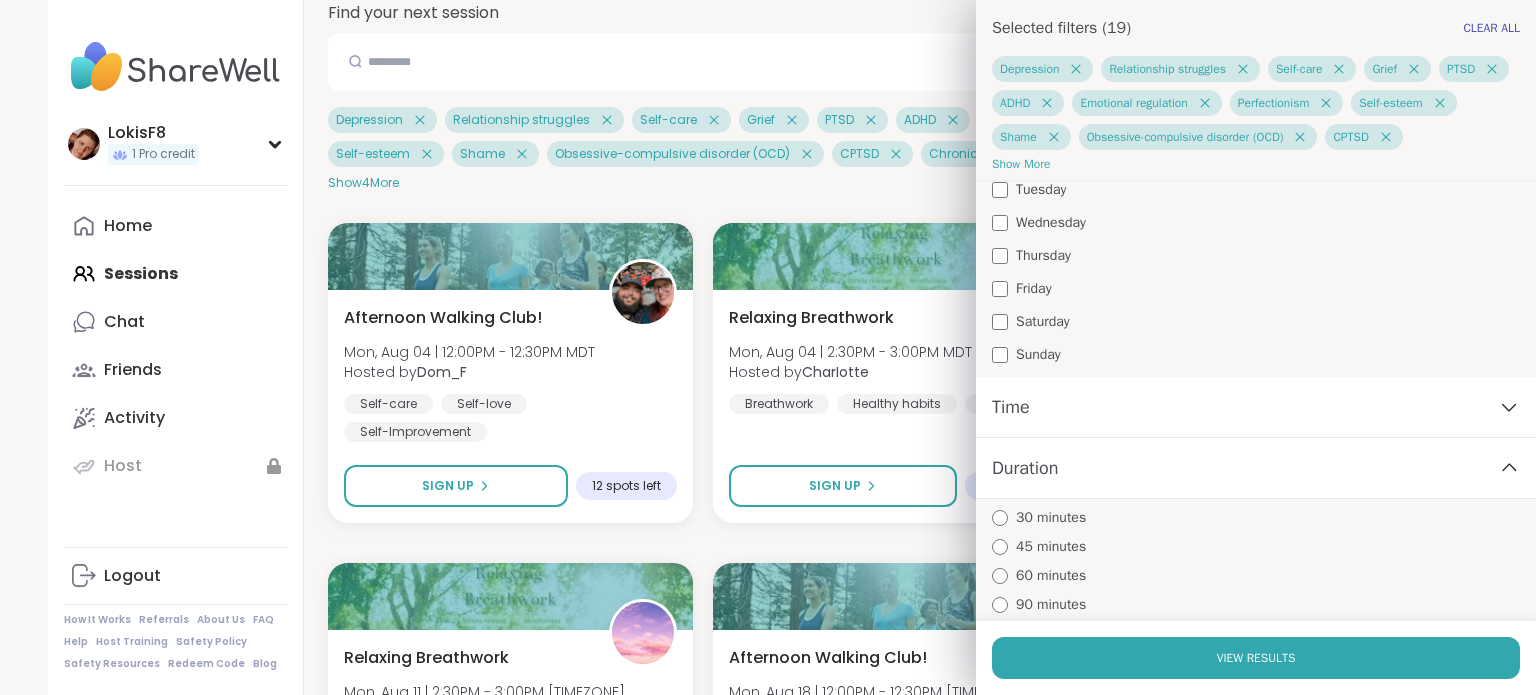 scroll, scrollTop: 0, scrollLeft: 0, axis: both 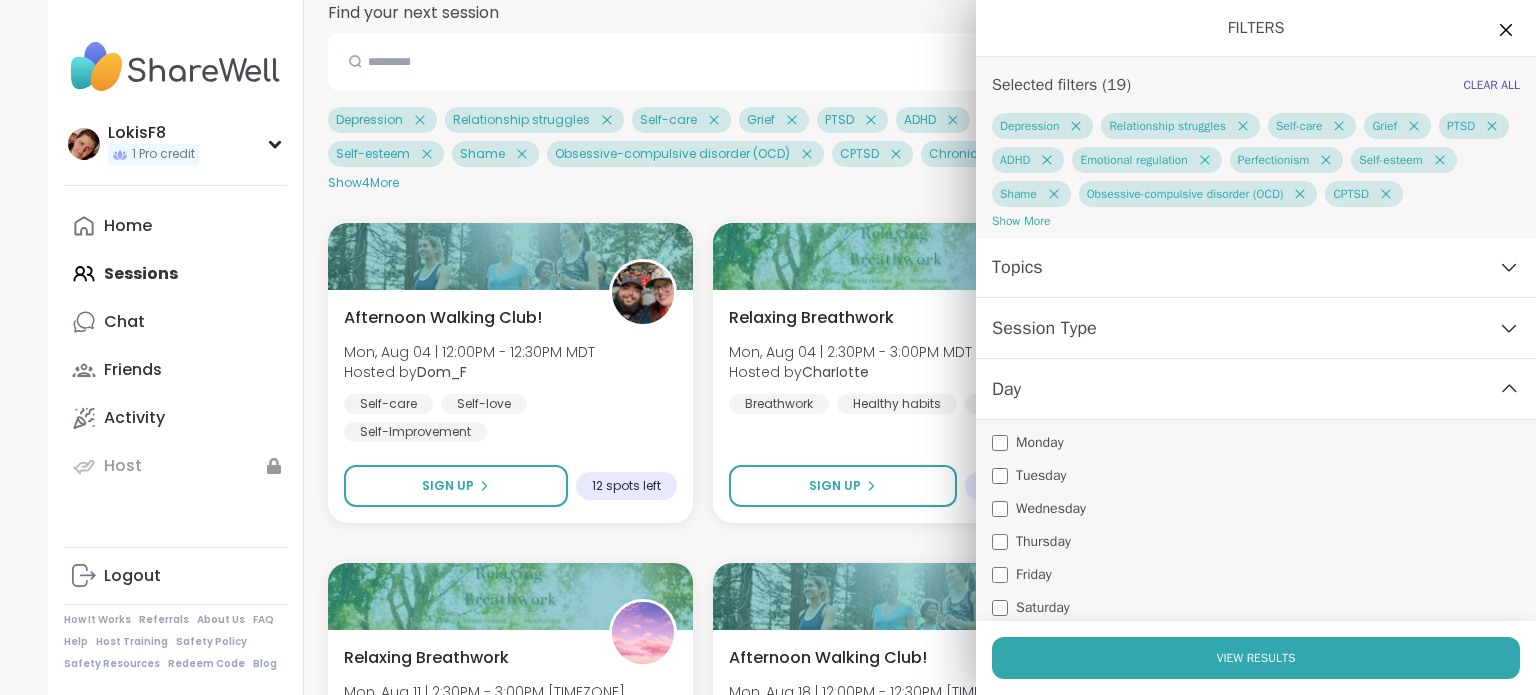 click on "Session Type" at bounding box center (1256, 328) 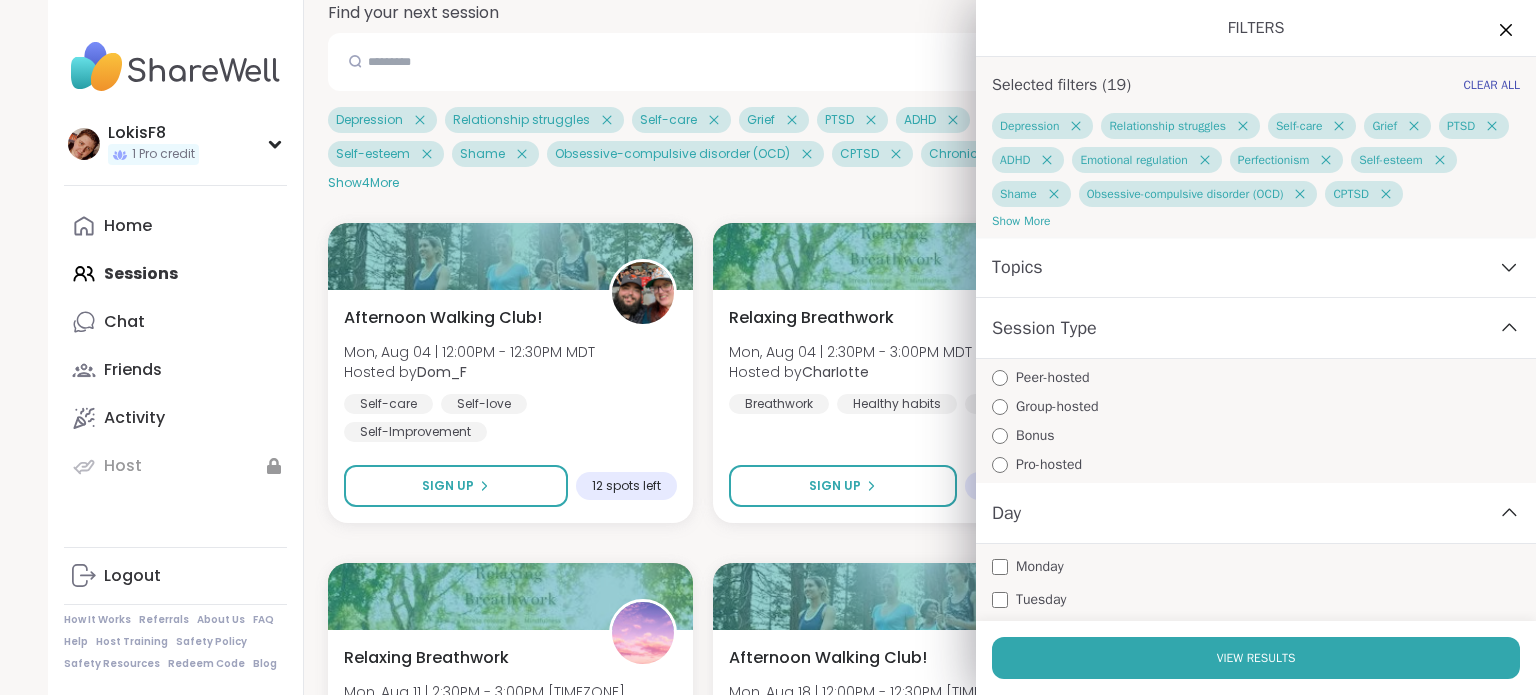 click on "Topics" at bounding box center (1256, 267) 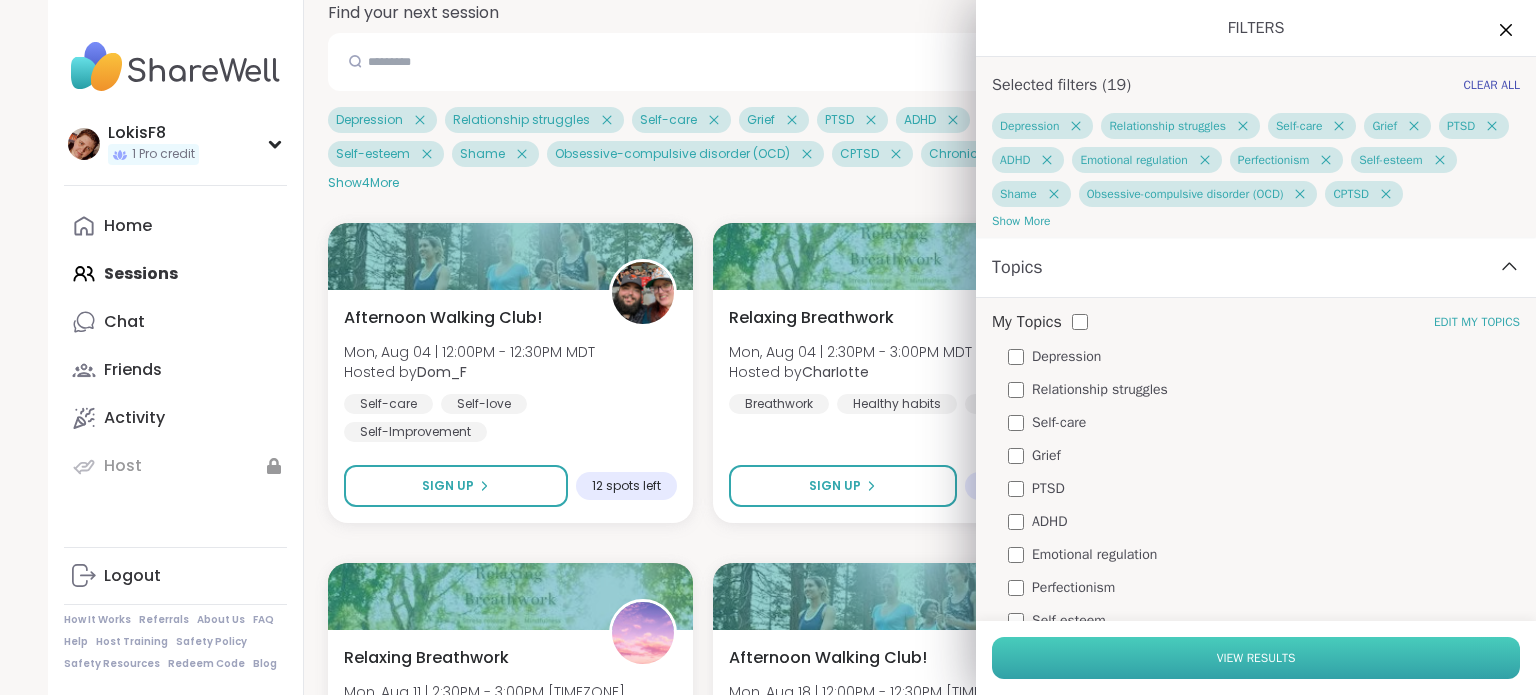 click on "View Results" at bounding box center [1256, 658] 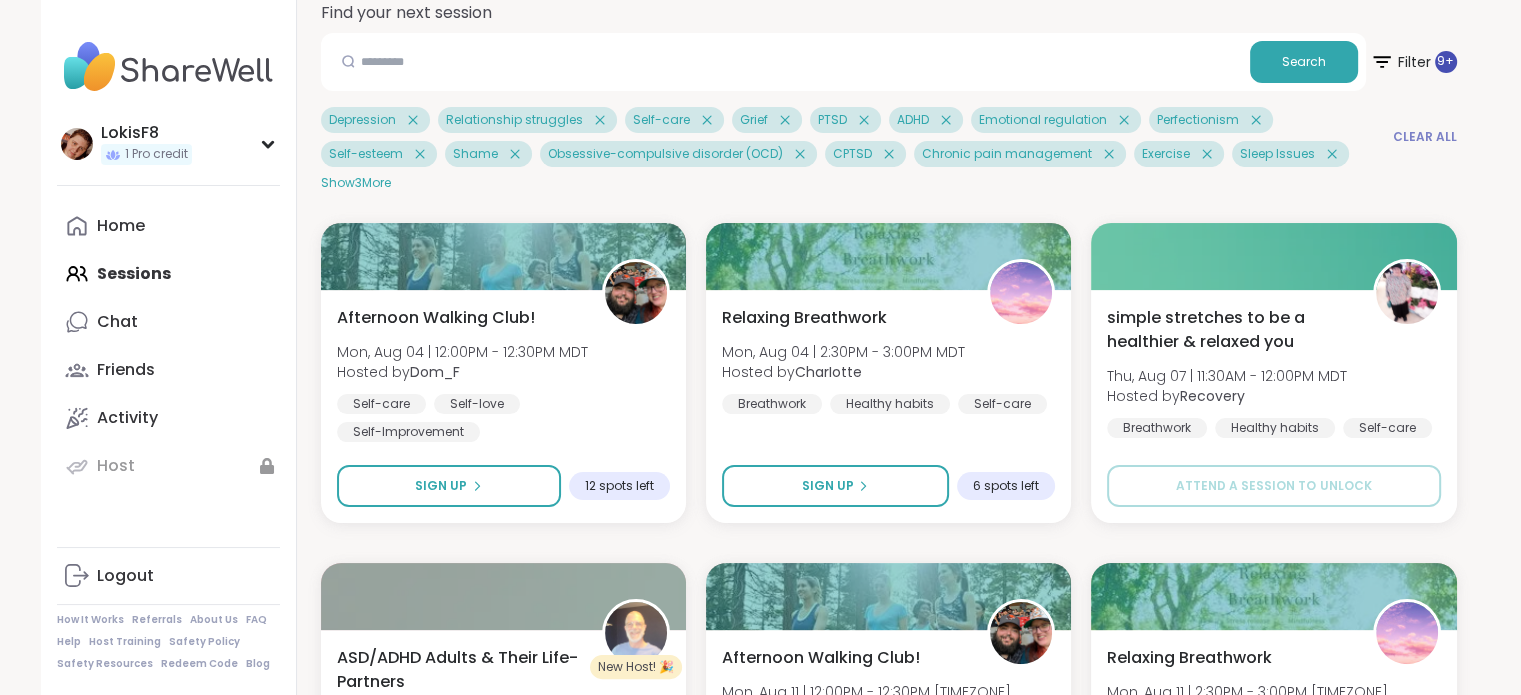 click on "Clear All" at bounding box center (1425, 137) 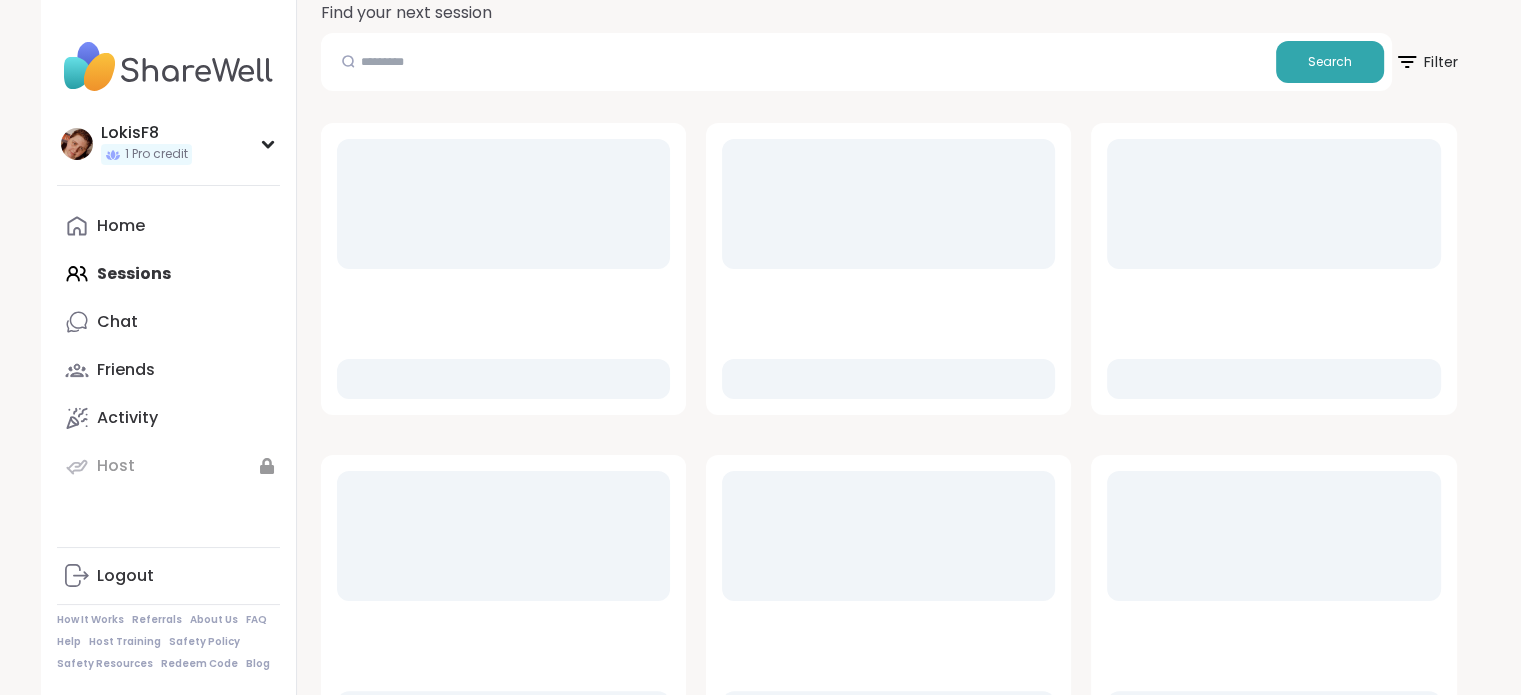 click on "Filter" at bounding box center [1426, 62] 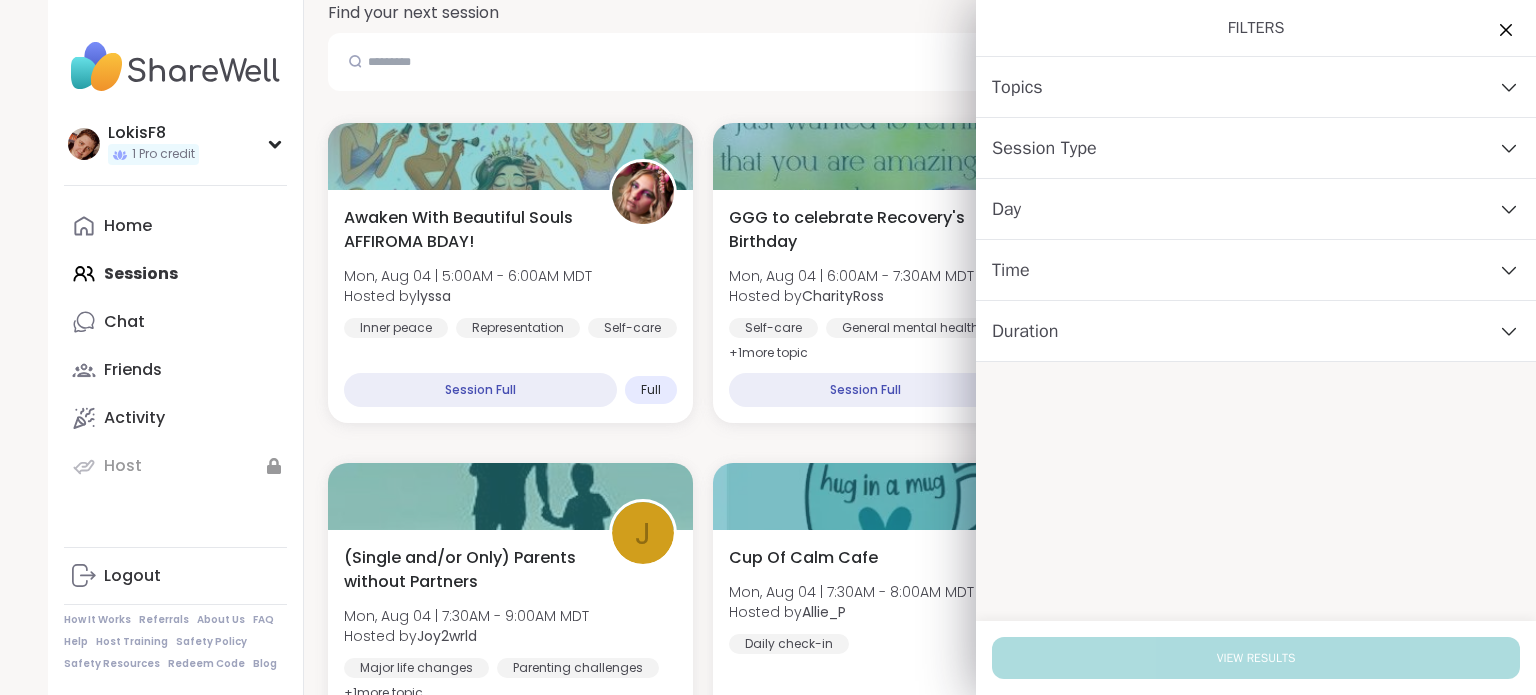 click on "Duration" at bounding box center [1256, 331] 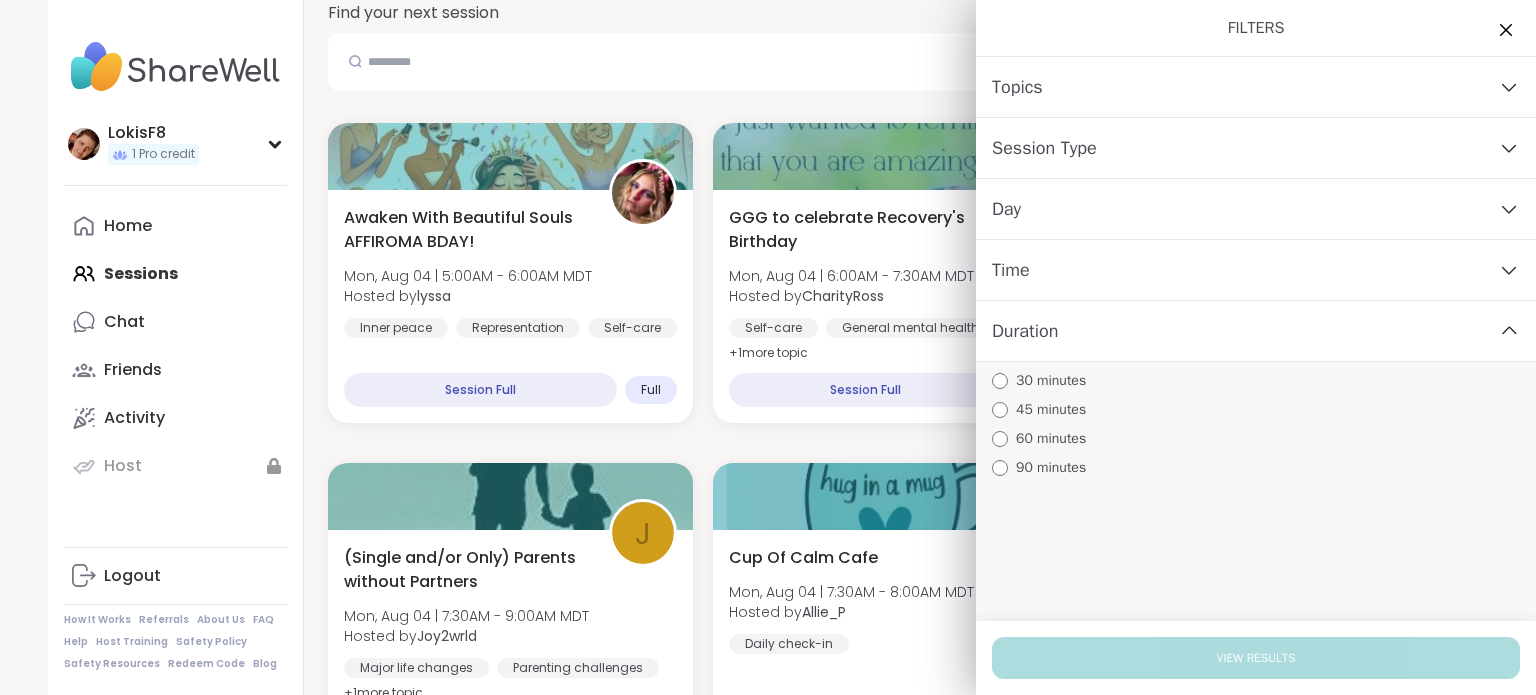 click on "30 minutes" at bounding box center [1051, 380] 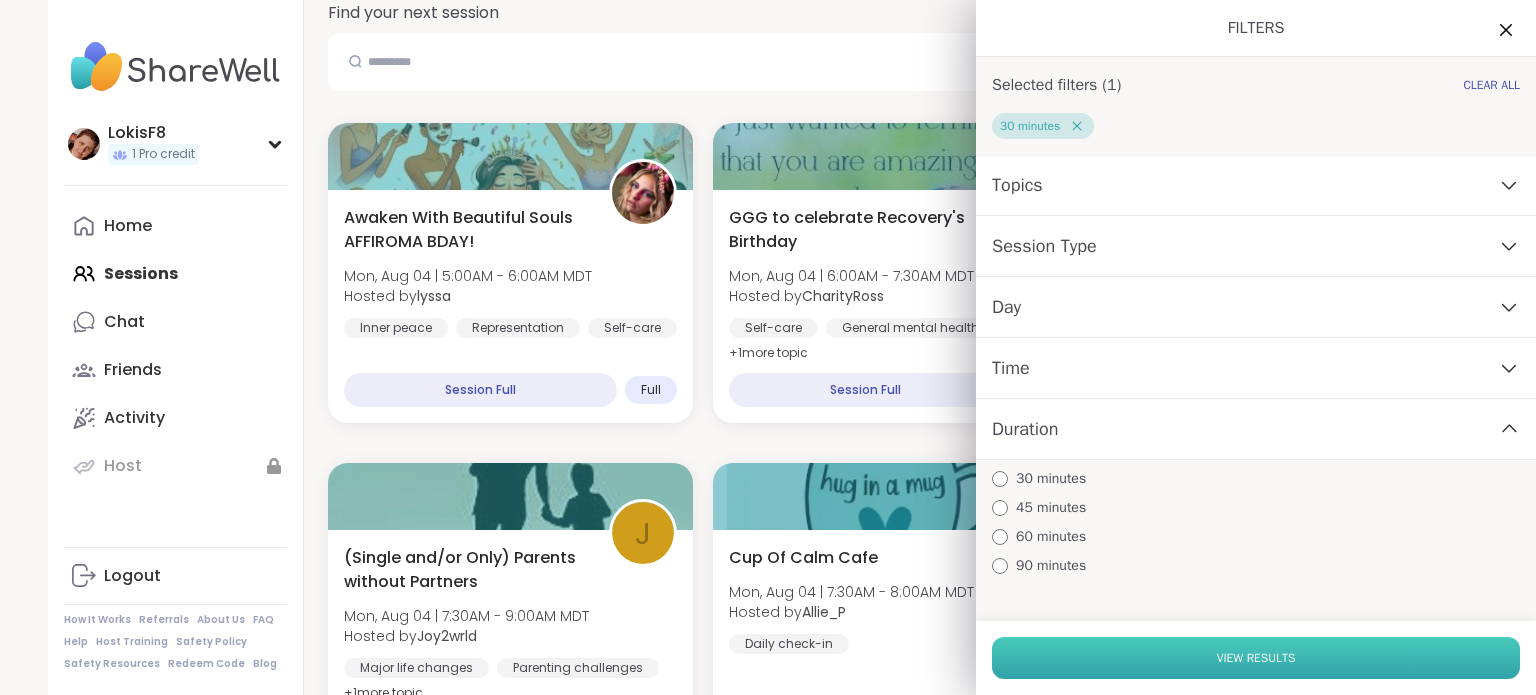 click on "View Results" at bounding box center [1256, 658] 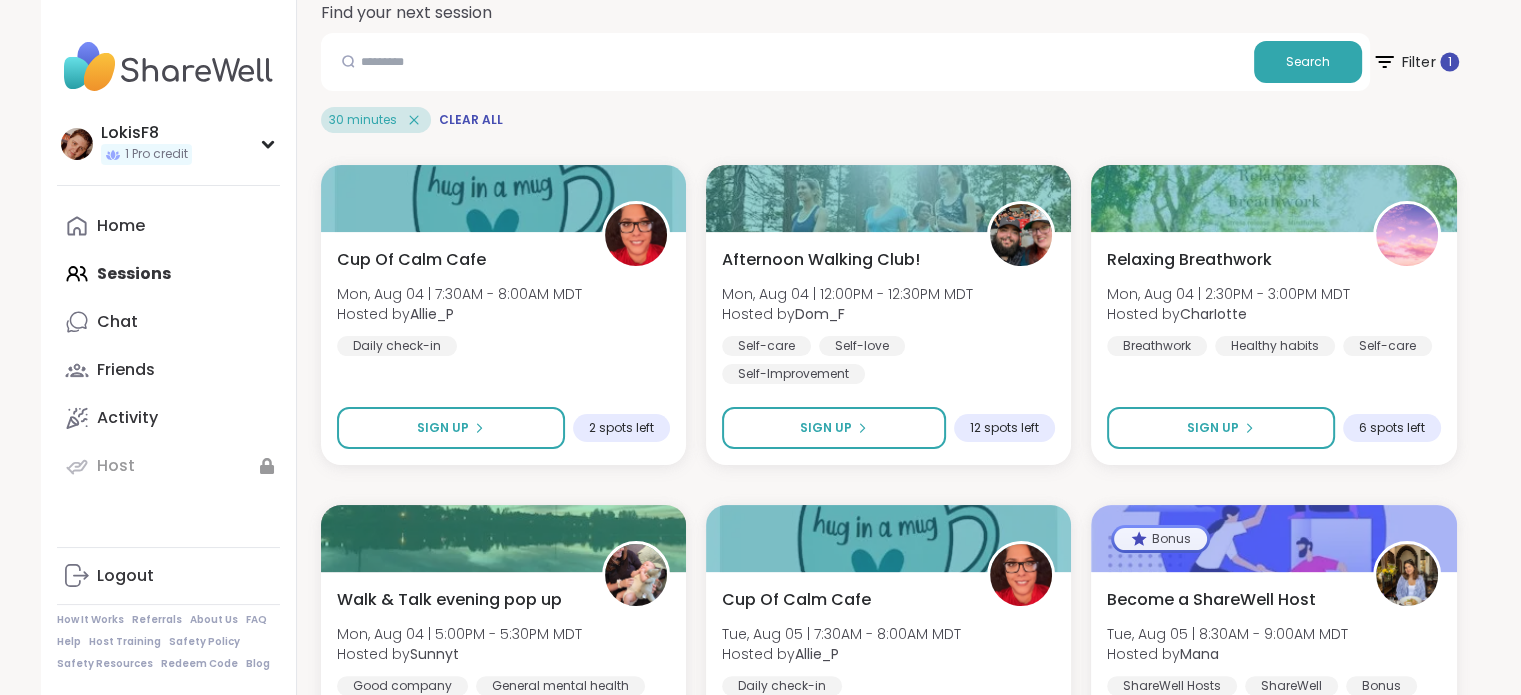 click on "Filter   1" at bounding box center (1414, 62) 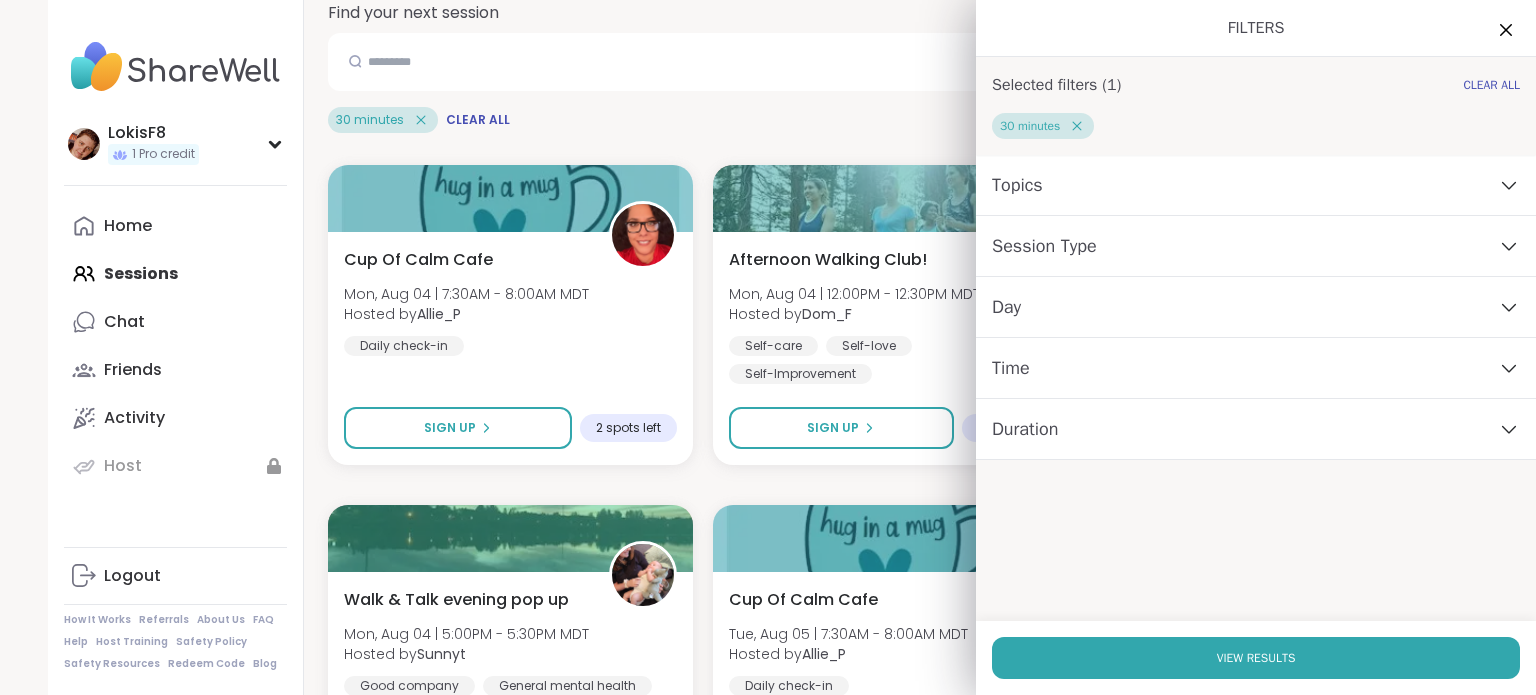 click on "Day" at bounding box center [1256, 307] 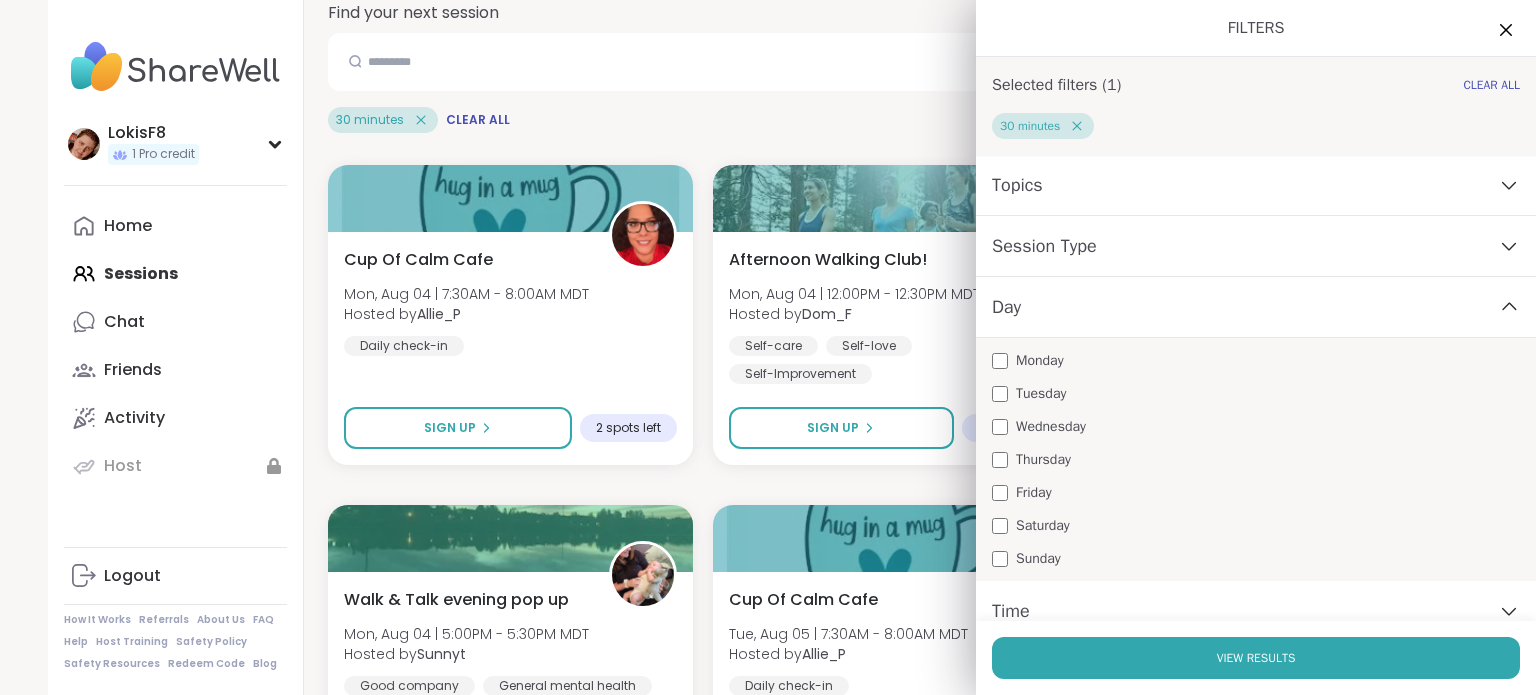 click on "Monday Tuesday Wednesday Thursday Friday Saturday Sunday" at bounding box center [1256, 459] 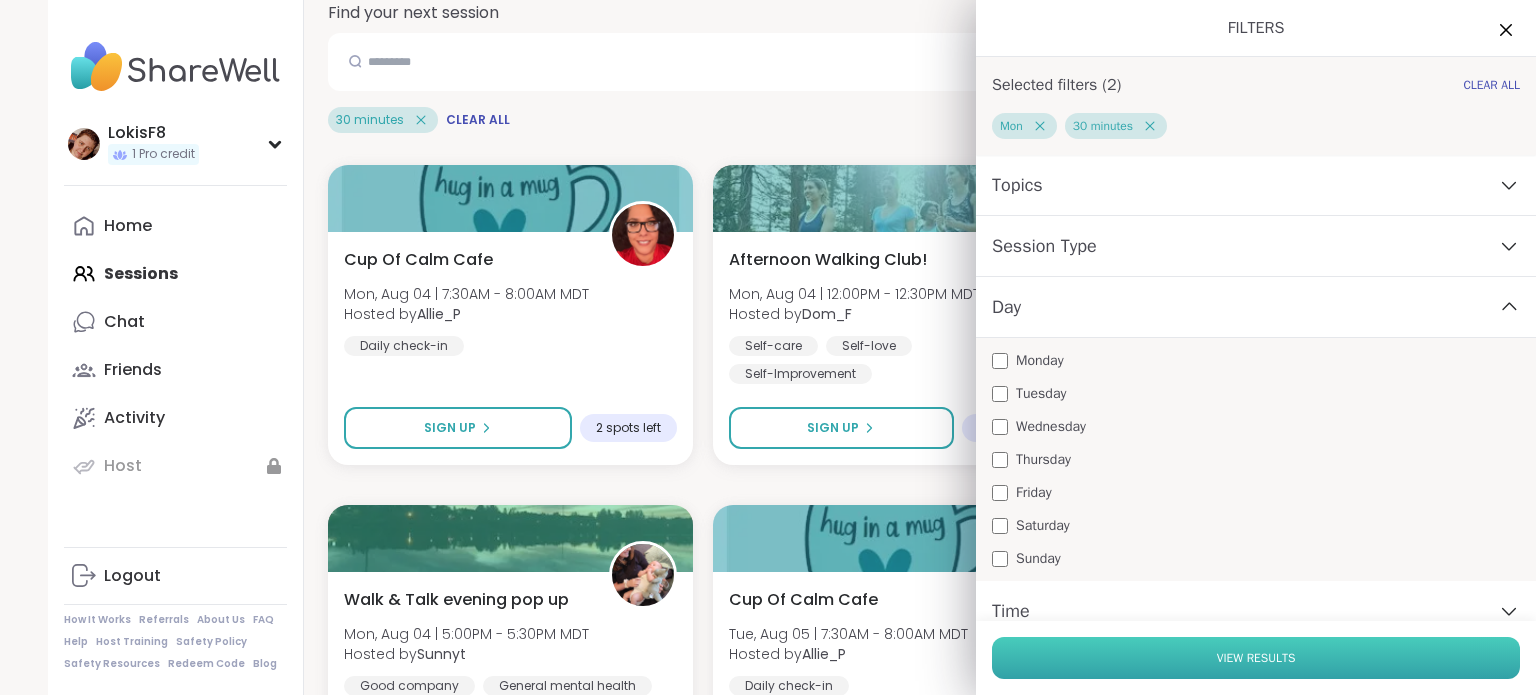 click on "View Results" at bounding box center [1256, 658] 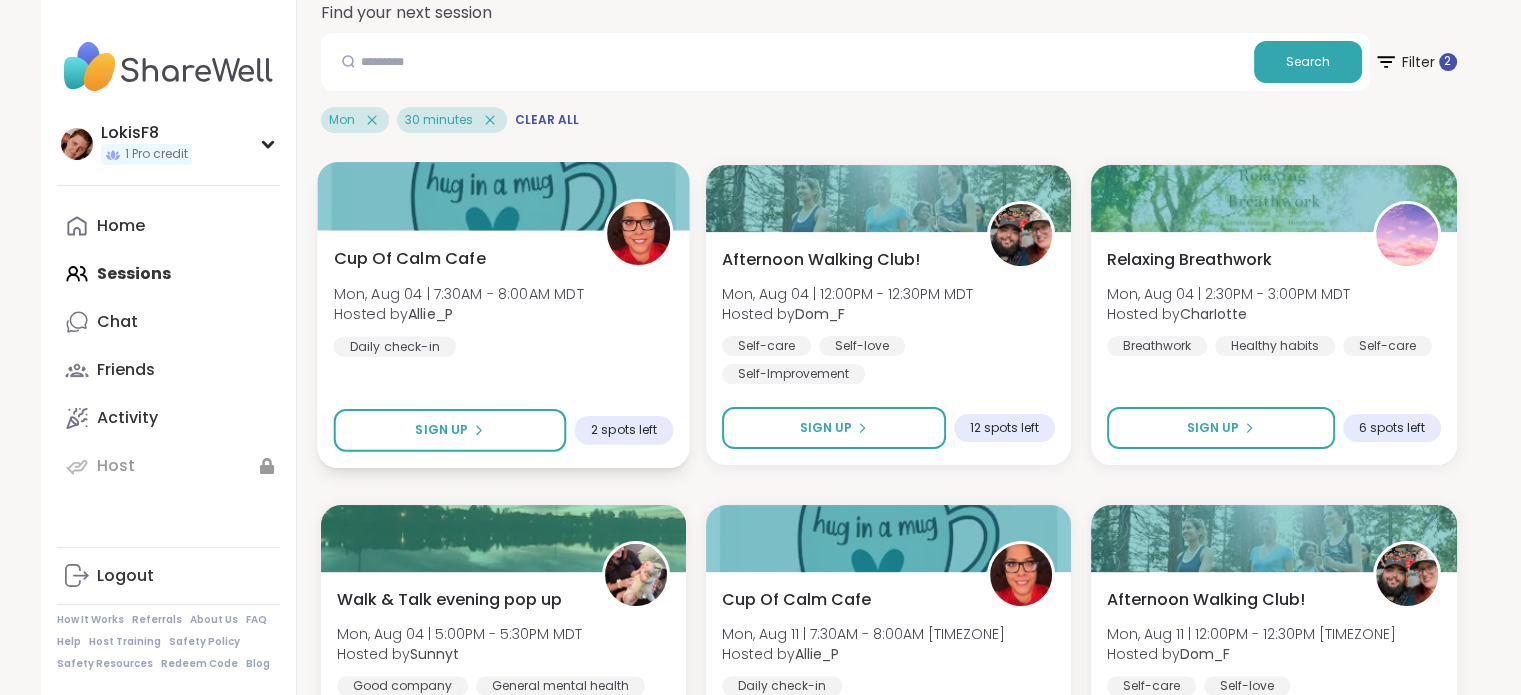 click on "Hosted by [FIRST]" at bounding box center [458, 314] 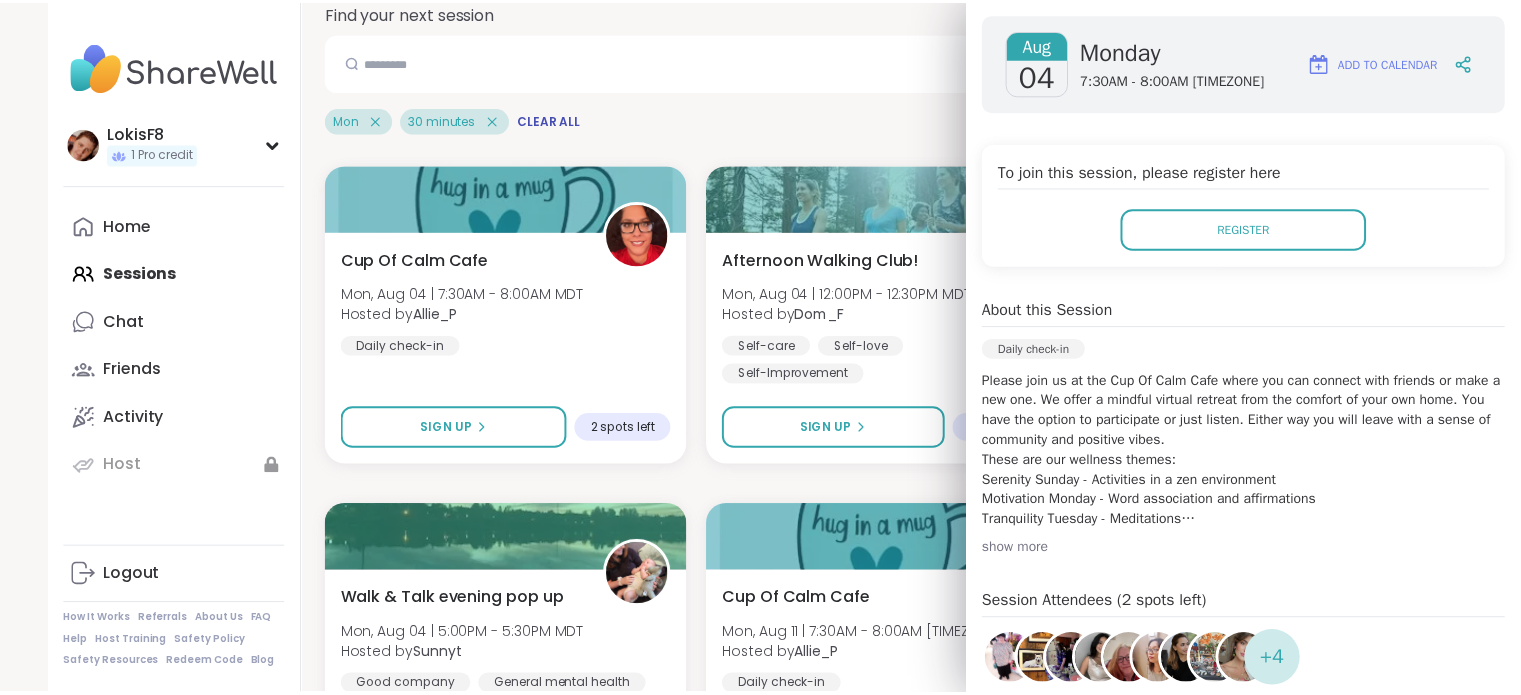 scroll, scrollTop: 280, scrollLeft: 0, axis: vertical 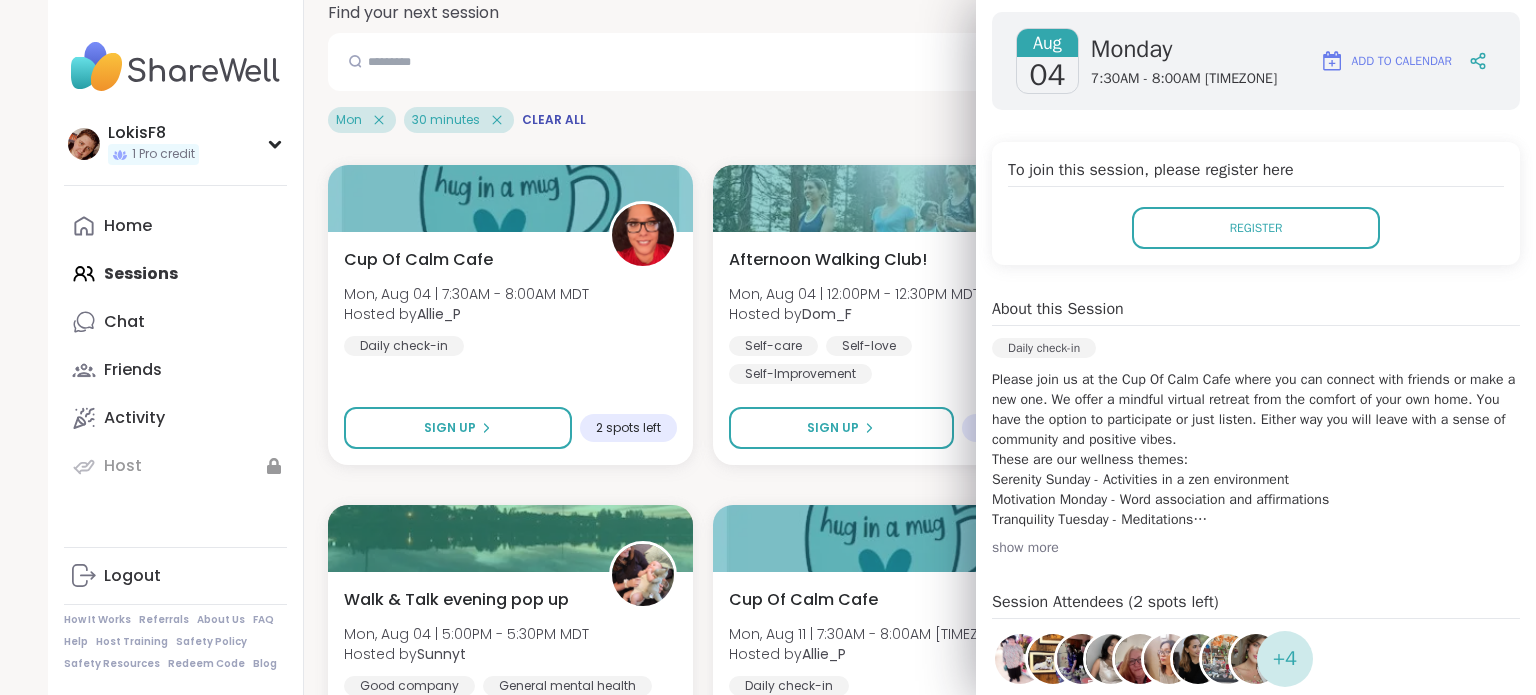 click on "Find your next session Search  Filter   2 Mon 30 minutes Clear All Cup Of Calm Cafe Mon, Aug 04 | 7:30AM - 8:00AM [TIMEZONE] Hosted by [FIRST] Daily check-in Sign Up 2 spots left Afternoon Walking Club! Mon, Aug 04 | 12:00PM - 12:30PM [TIMEZONE] Hosted by [FIRST] Self-care Self-love Self-Improvement Sign Up 12 spots left Relaxing Breathwork Mon, Aug 04 | 2:30PM - 3:00PM [TIMEZONE] Hosted by [FIRST] Breathwork Healthy habits Self-care Sign Up 6 spots left Walk & Talk evening pop up Mon, Aug 04 | 5:00PM - 5:30PM [TIMEZONE] Hosted by [FIRST] Good company General mental health Healthy habits Sign Up 11 spots left Cup Of Calm Cafe Mon, Aug 11 | 7:30AM - 8:00AM [TIMEZONE] Hosted by [FIRST] Daily check-in Attend a session to unlock Afternoon Walking Club! Mon, Aug 11 | 12:00PM - 12:30PM [TIMEZONE] Hosted by [FIRST] Self-care Self-love Self-Improvement Attend a session to unlock Relaxing Breathwork Mon, Aug 11 | 2:30PM - 3:00PM [TIMEZONE] Hosted by [FIRST] Breathwork Healthy habits Self-care Attend a session to unlock Cup Of Calm Cafe Hosted by [FIRST]" at bounding box center [896, 1593] 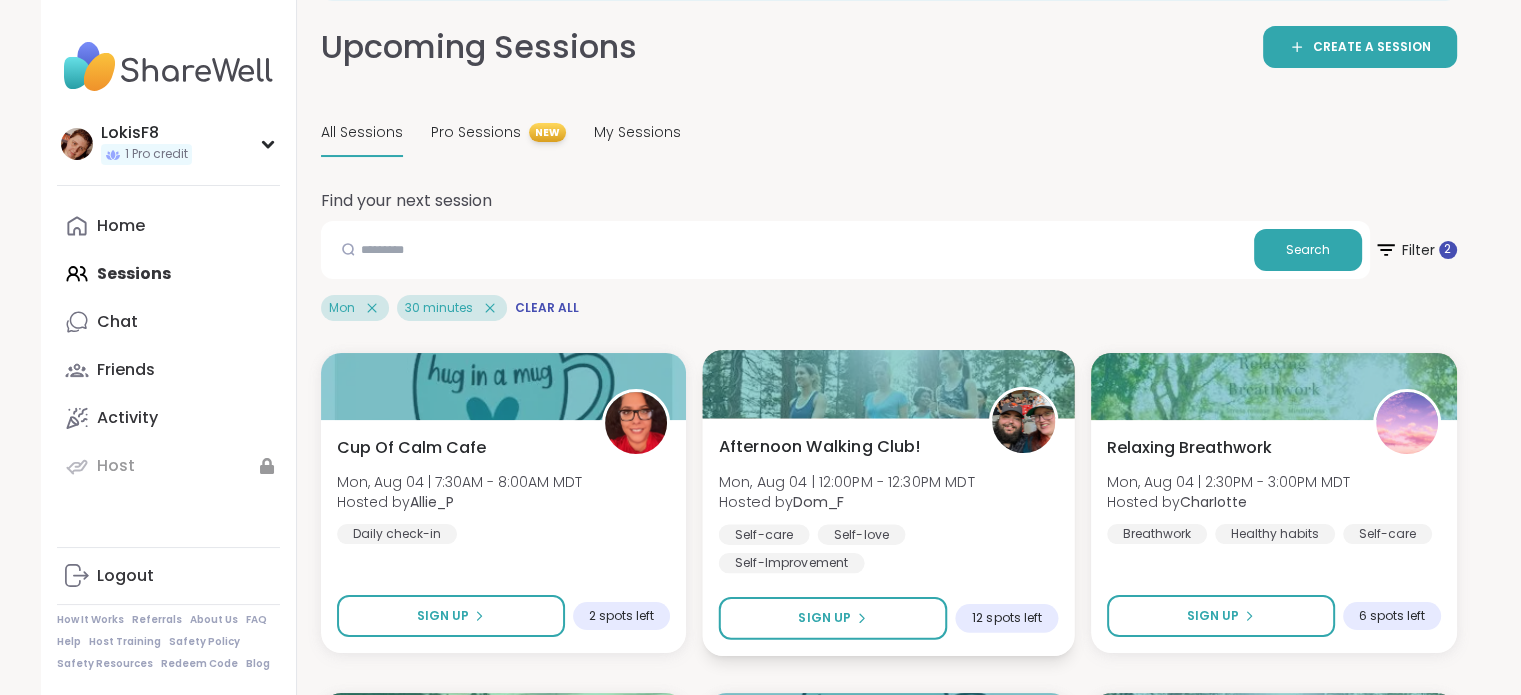 scroll, scrollTop: 0, scrollLeft: 0, axis: both 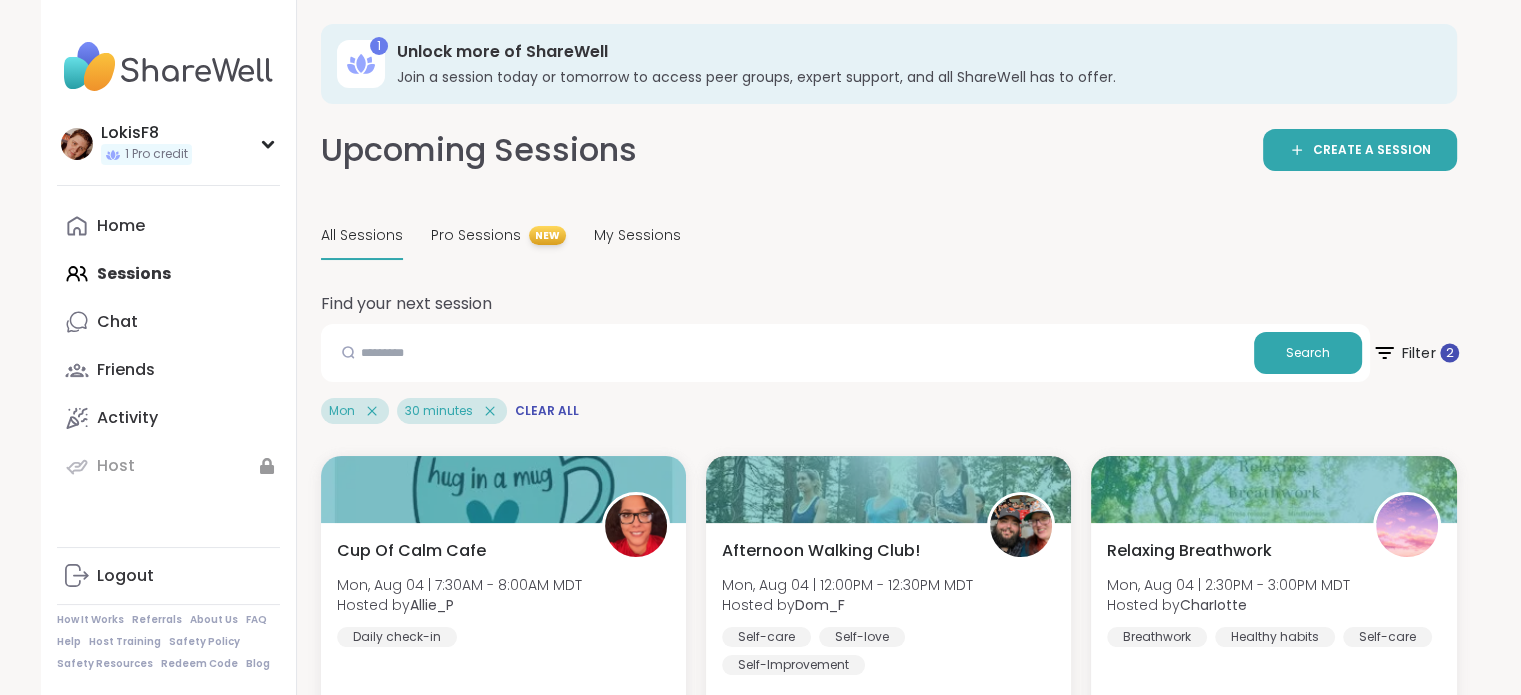 click on "Filter   2" at bounding box center [1414, 353] 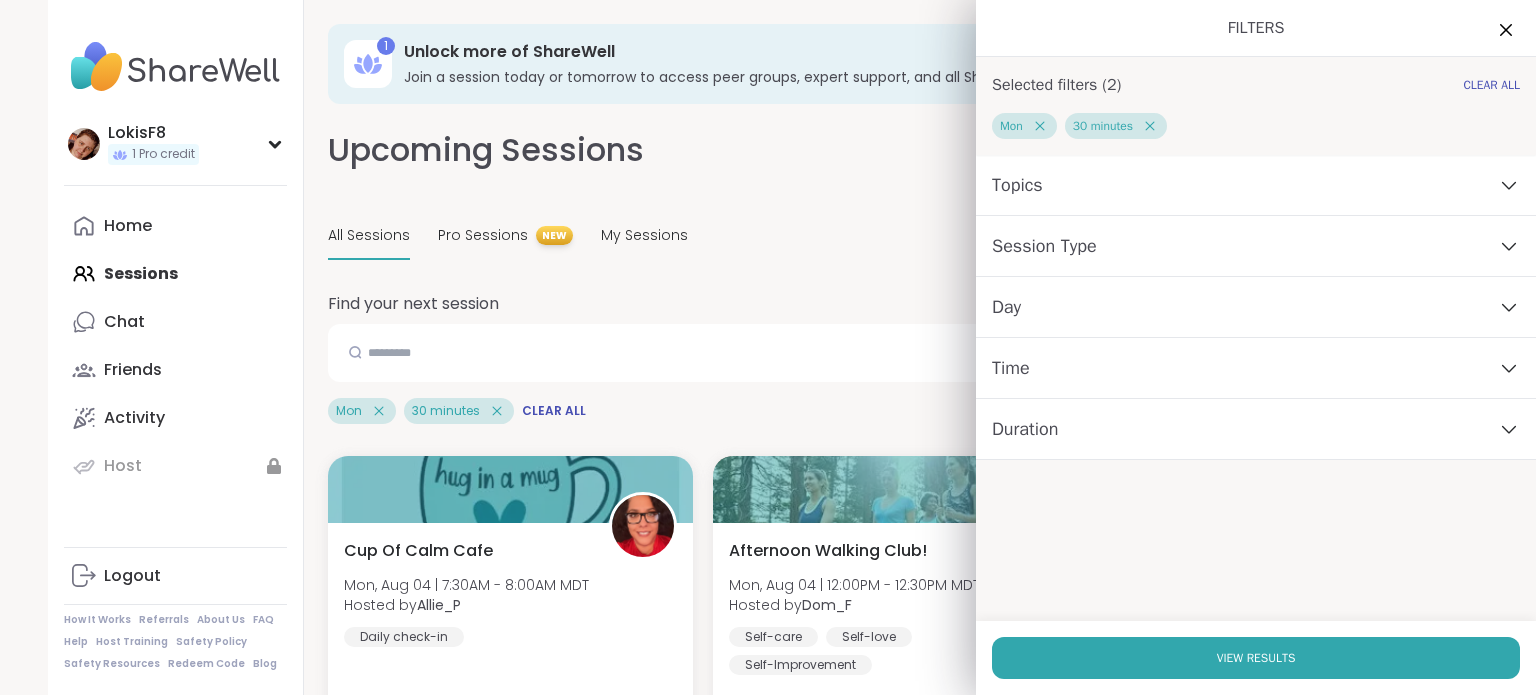 click on "Day" at bounding box center [1256, 307] 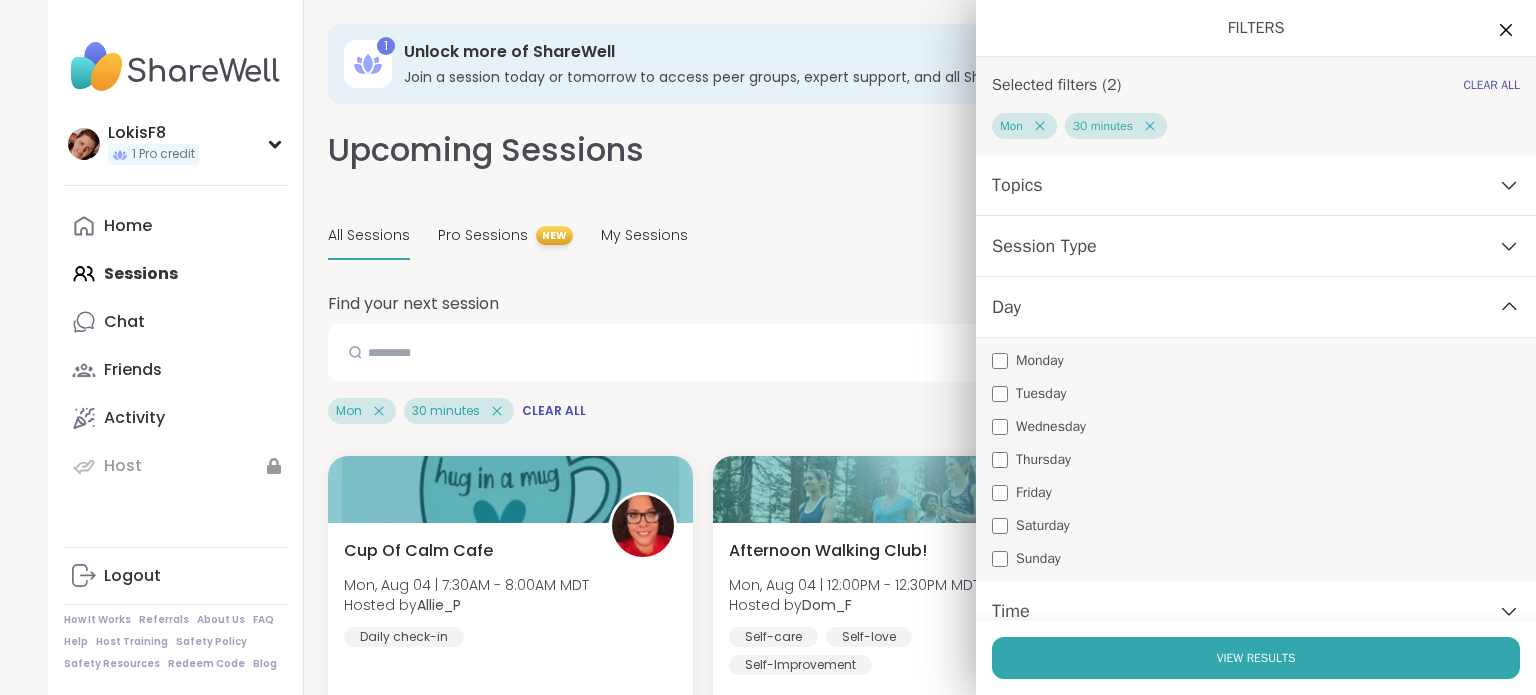 click on "Monday" at bounding box center [1040, 360] 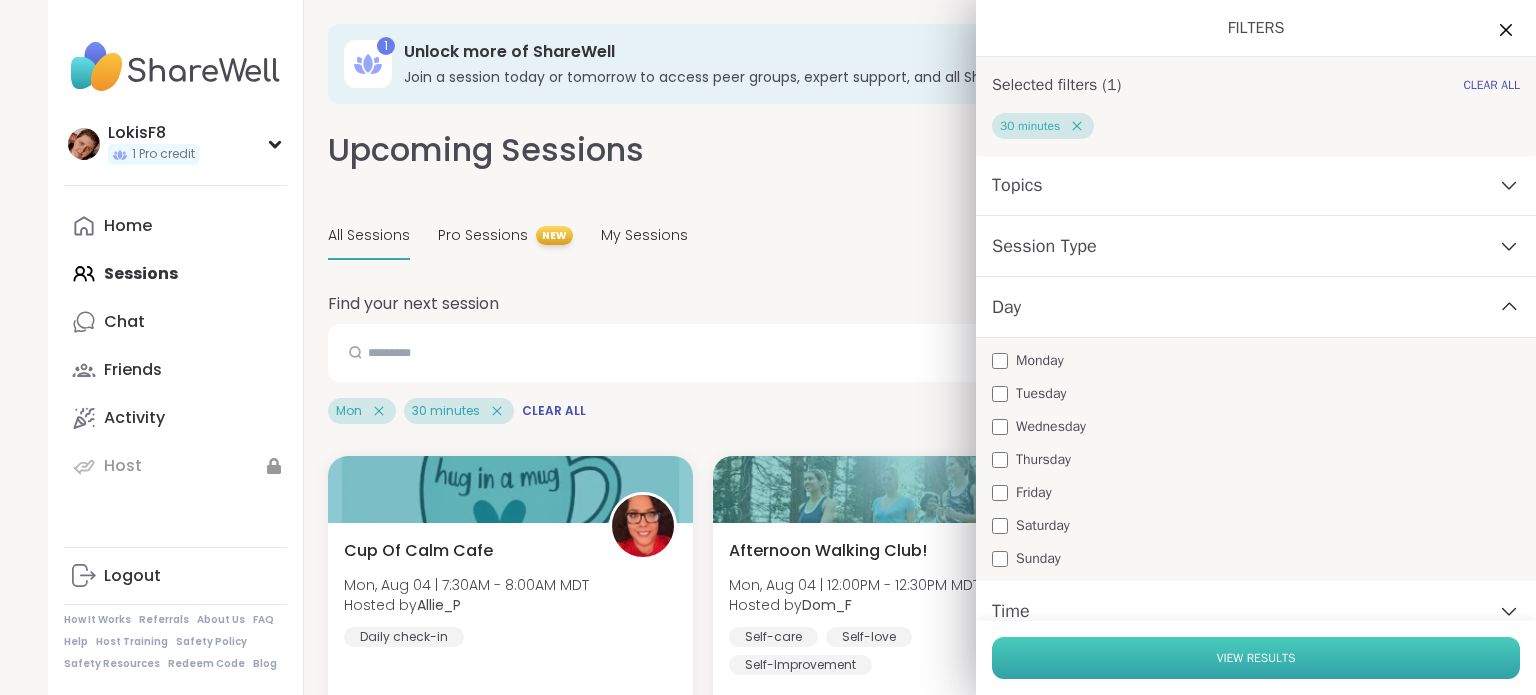 click on "View Results" at bounding box center (1256, 658) 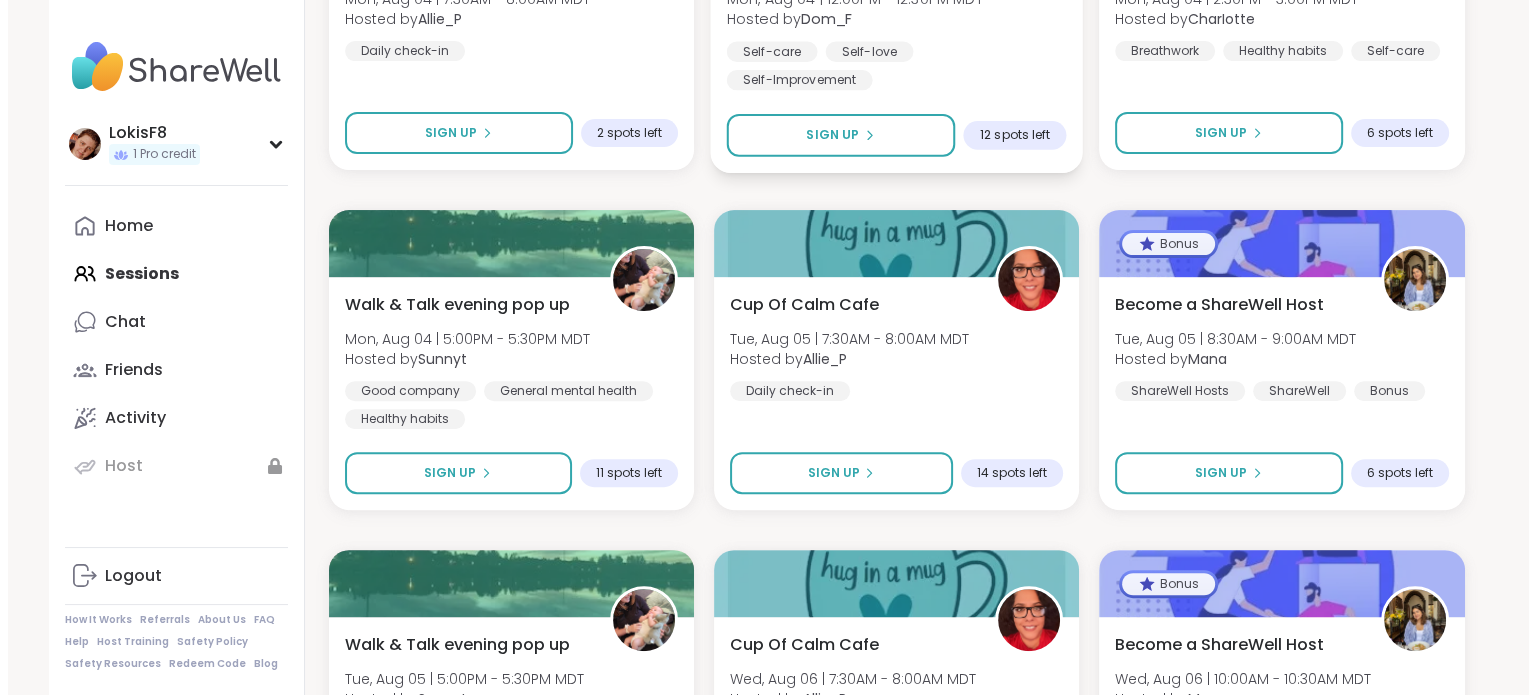 scroll, scrollTop: 588, scrollLeft: 0, axis: vertical 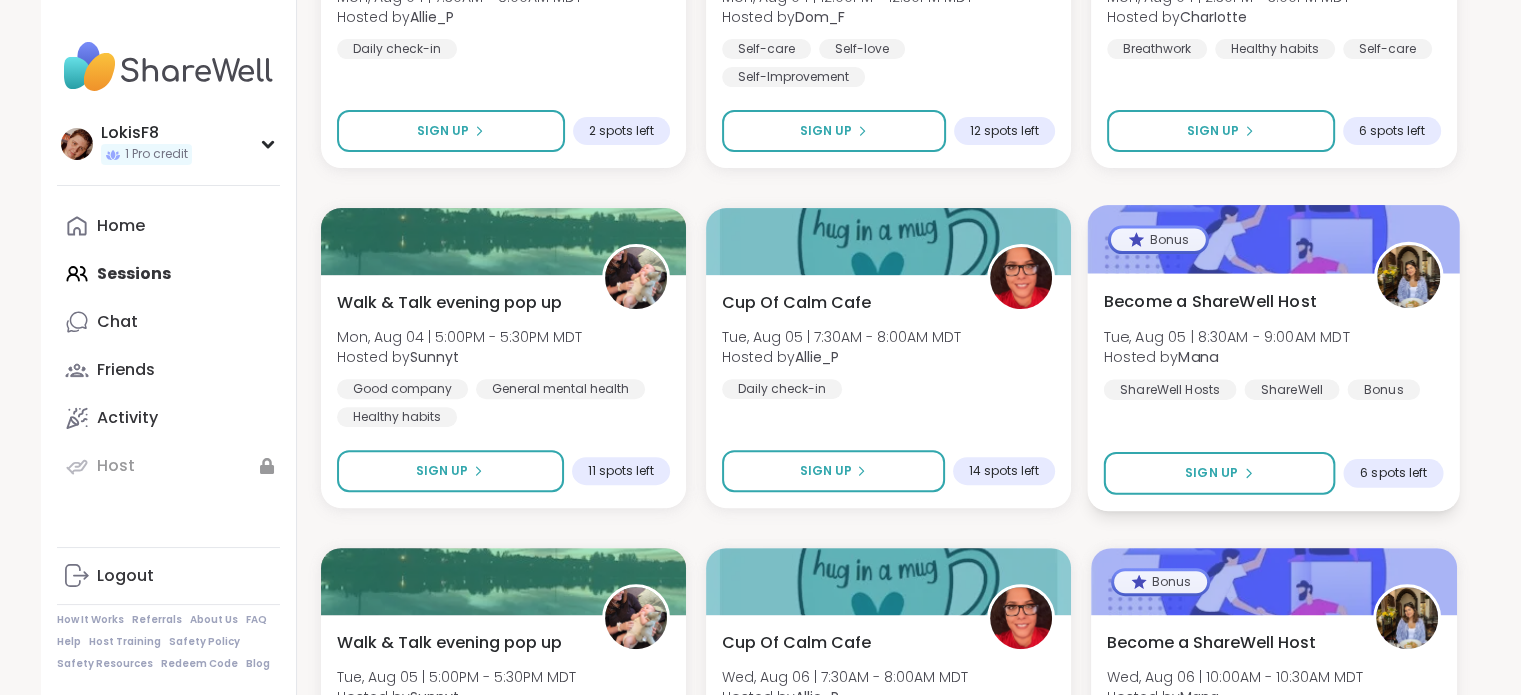 click on "Tue, Aug 05 | 8:30AM - 9:00AM MDT" at bounding box center [1227, 336] 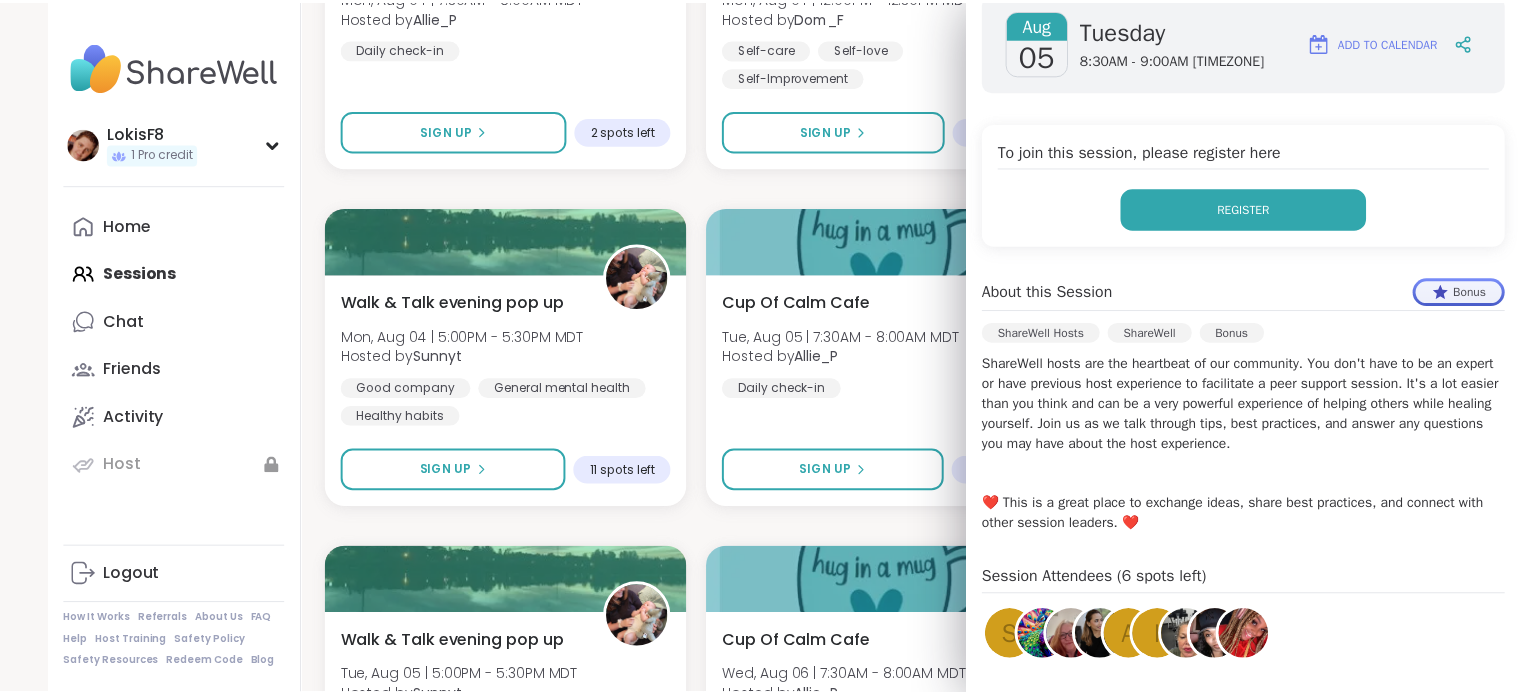 scroll, scrollTop: 299, scrollLeft: 0, axis: vertical 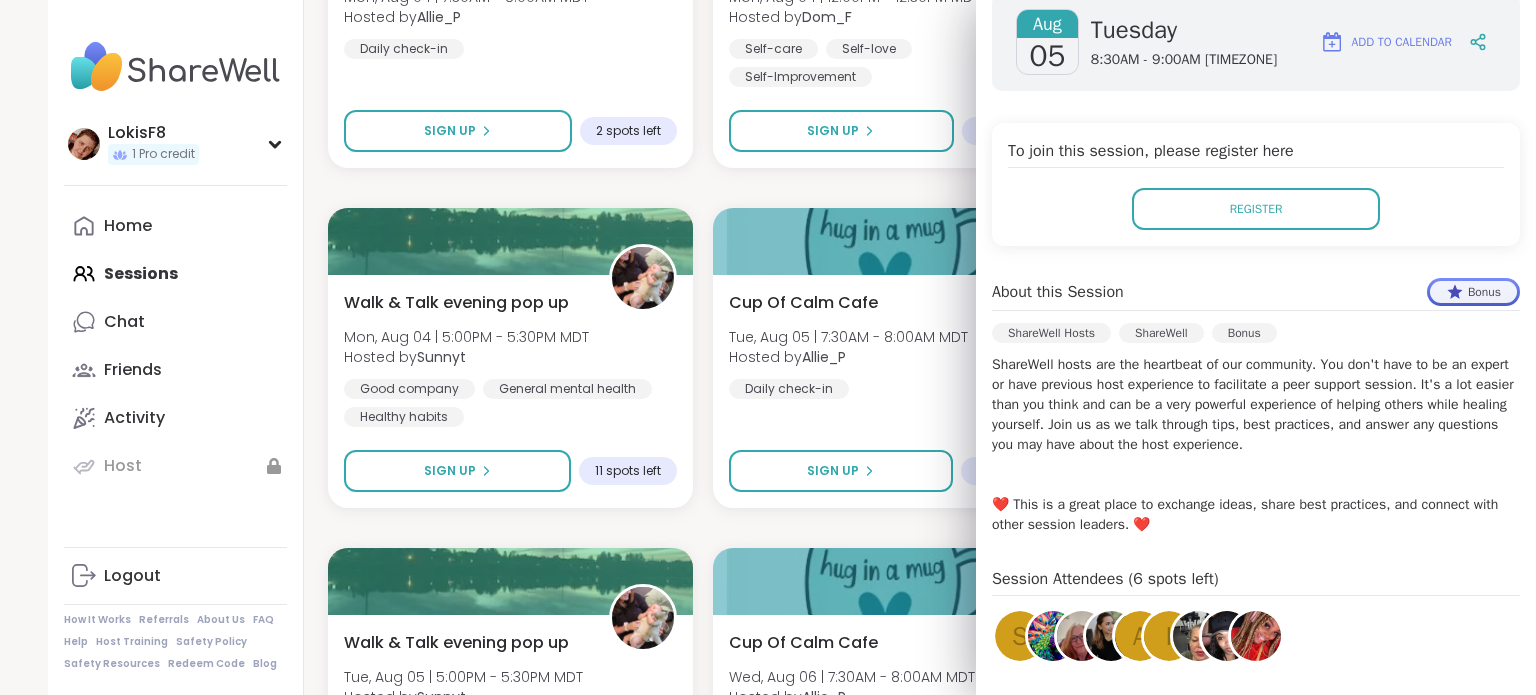 click on "Cup Of Calm Cafe Mon, Aug 04 | 7:30AM - 8:00AM [TIMEZONE] Hosted by [FIRST] Daily check-in Sign Up 2 spots left Afternoon Walking Club! Mon, Aug 04 | 12:00PM - 12:30PM [TIMEZONE] Hosted by [FIRST] Self-care Self-love Self-Improvement Sign Up 12 spots left Relaxing Breathwork Mon, Aug 04 | 2:30PM - 3:00PM [TIMEZONE] Hosted by [FIRST] Breathwork Healthy habits Self-care Sign Up 6 spots left Walk & Talk evening pop up Mon, Aug 04 | 5:00PM - 5:30PM [TIMEZONE] Hosted by [FIRST] Healthy habits General mental health Good company Sign Up 11 spots left Cup Of Calm Cafe Wed, Aug 06 | 7:30AM - 8:00AM [TIMEZONE] Hosted by [FIRST] Daily check-in Bonus Hosted by [FIRST]" at bounding box center [896, 1888] 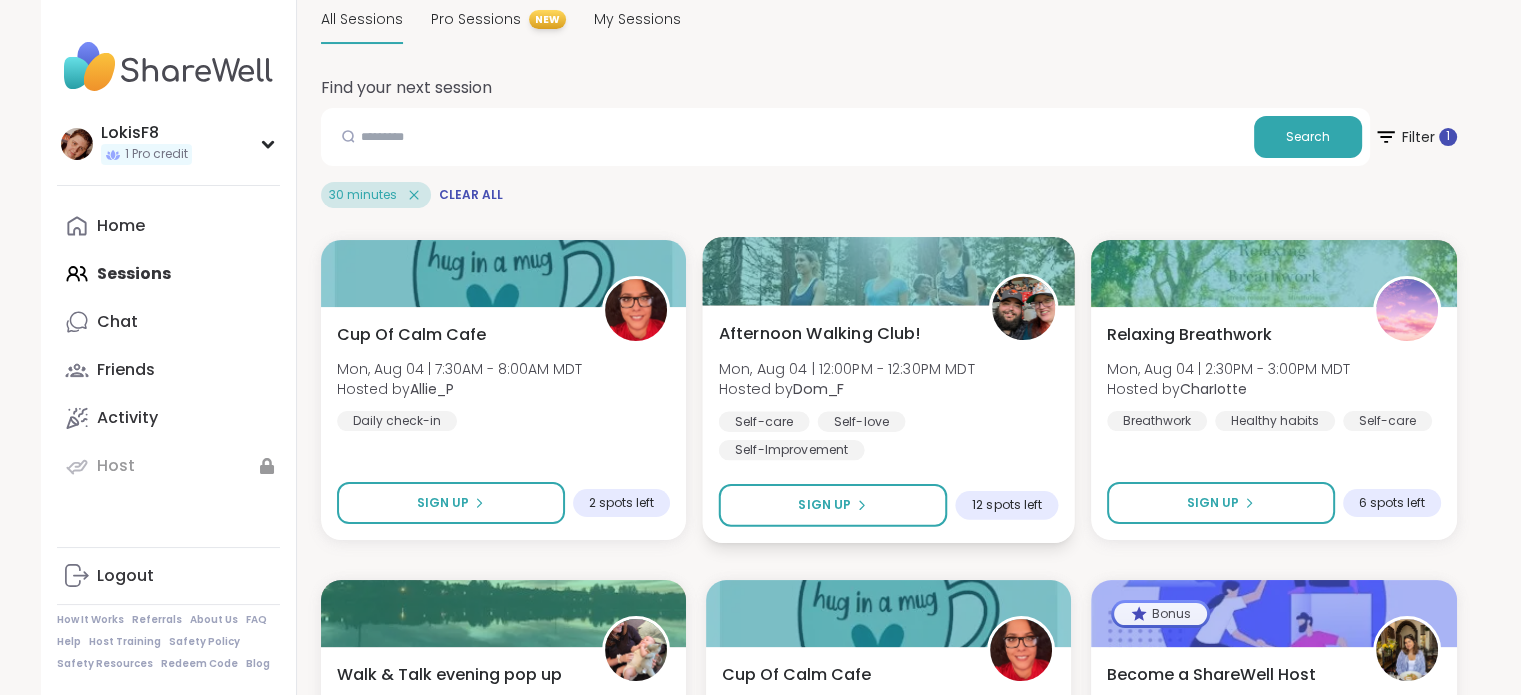 scroll, scrollTop: 218, scrollLeft: 0, axis: vertical 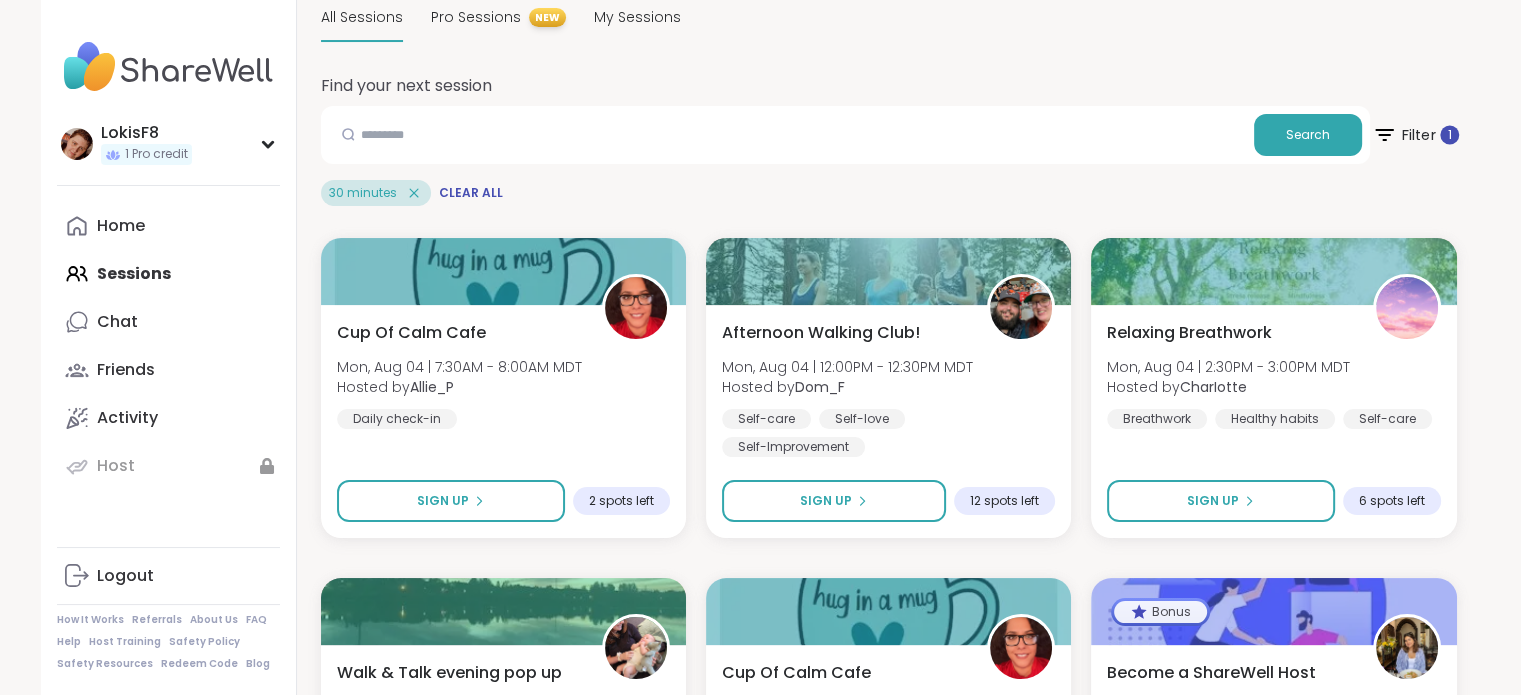 click on "Filter   1" at bounding box center (1414, 135) 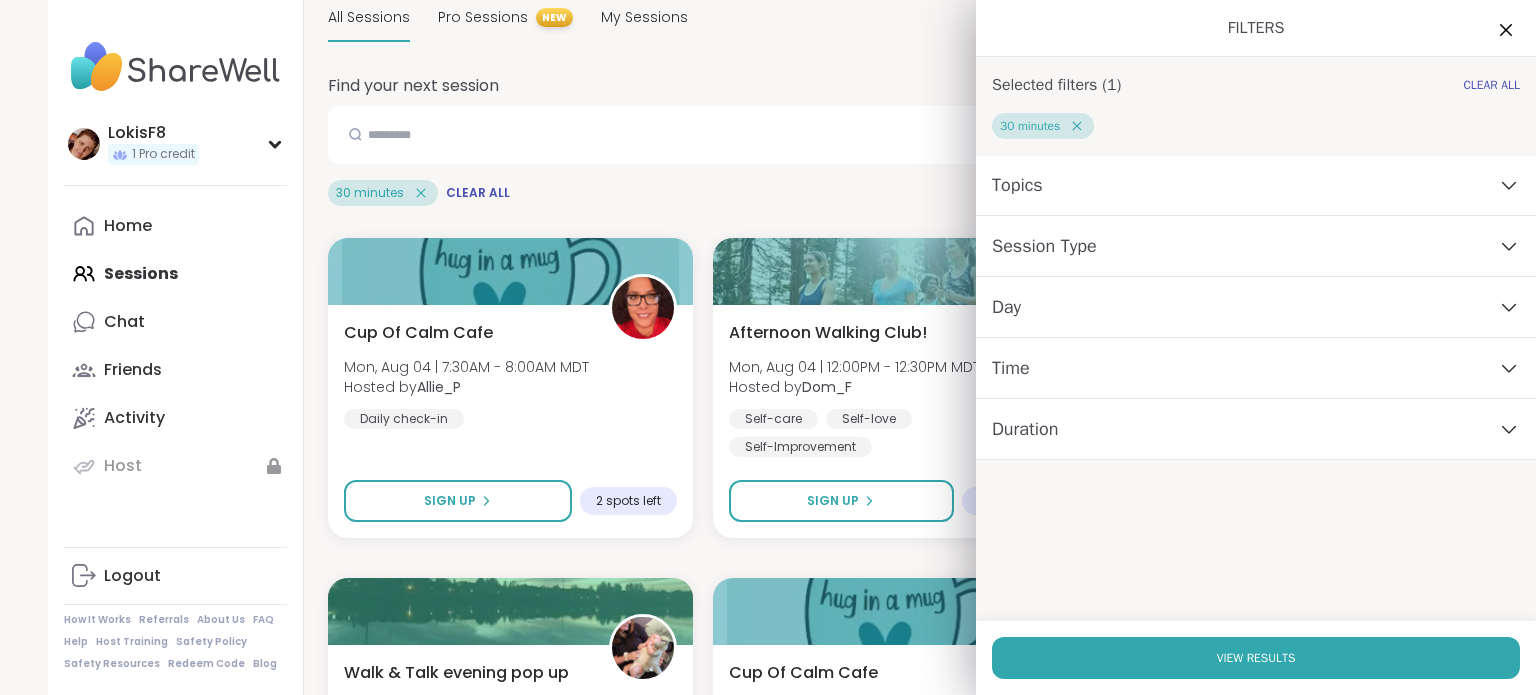 click on "Day" at bounding box center (1256, 307) 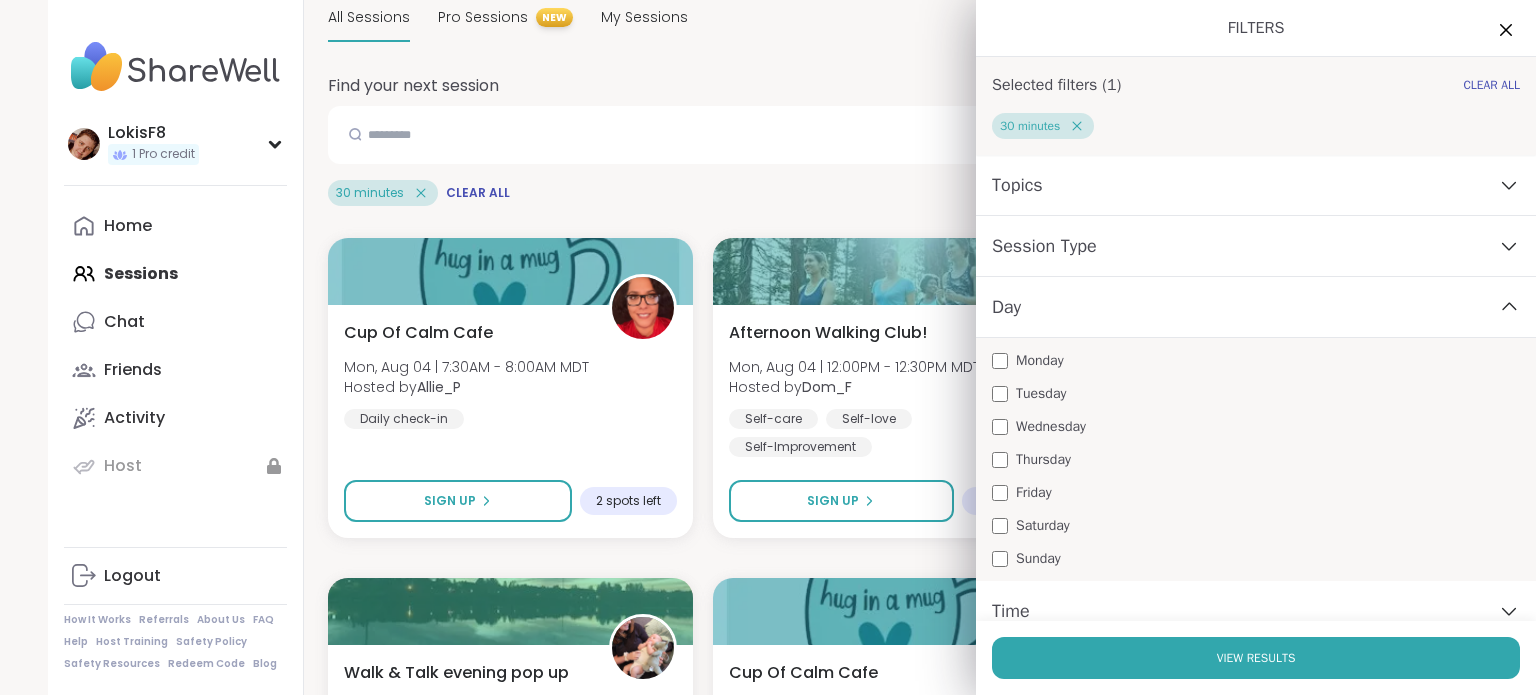 click on "Tuesday" at bounding box center [1041, 393] 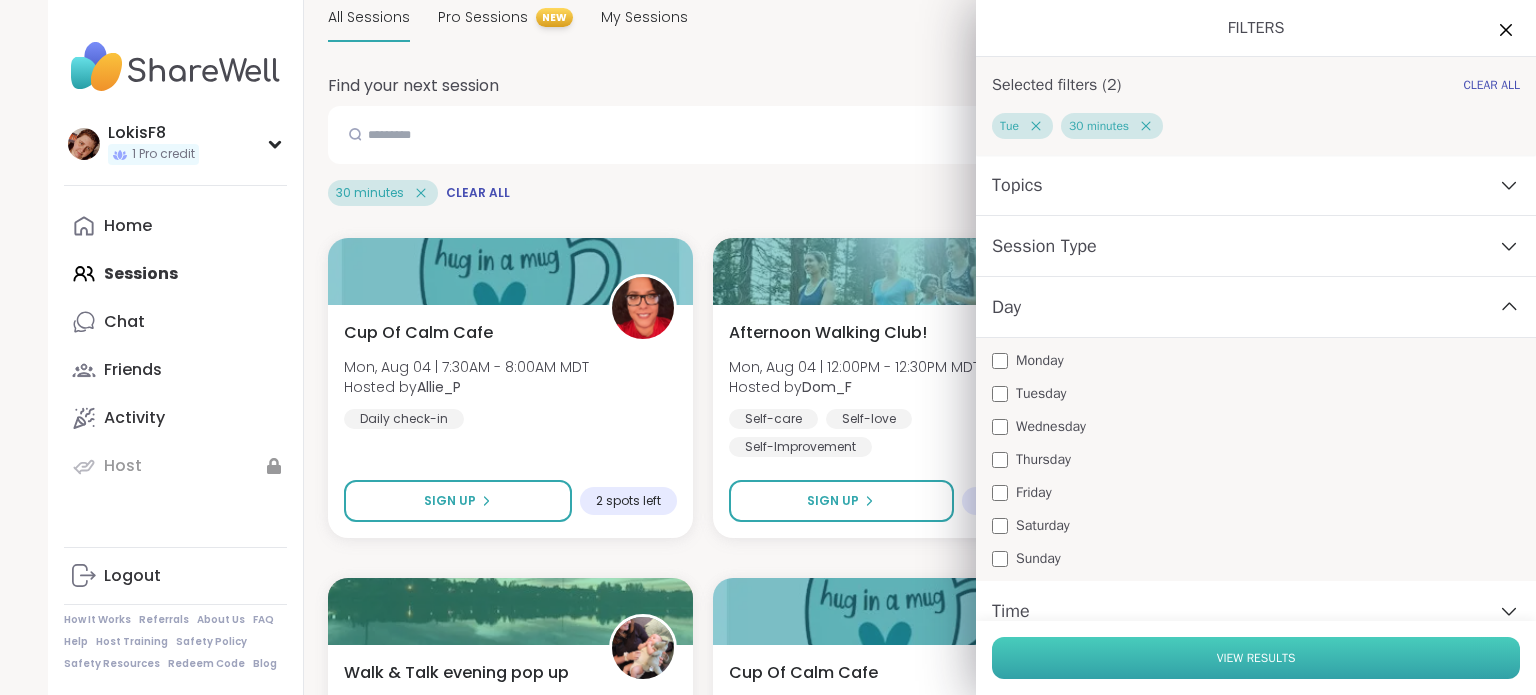 click on "View Results" at bounding box center [1256, 658] 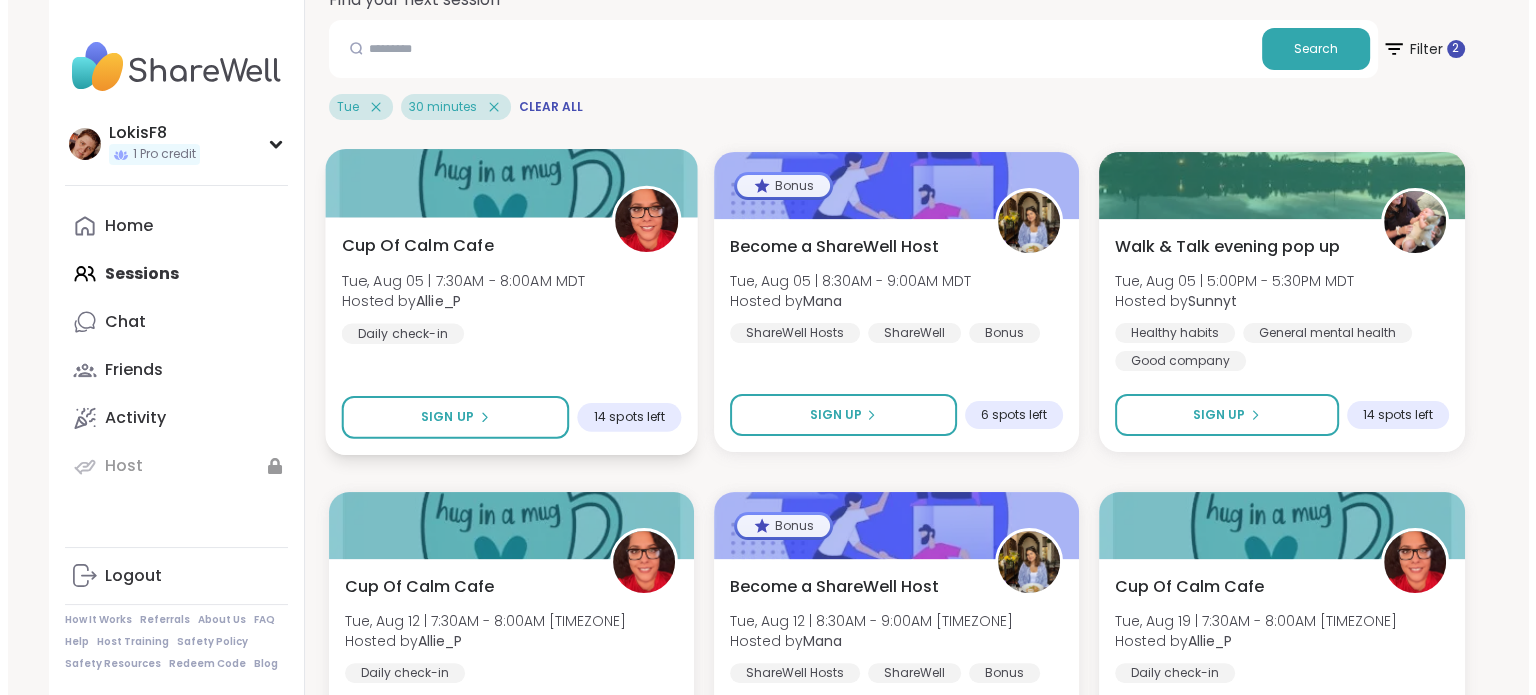 scroll, scrollTop: 300, scrollLeft: 0, axis: vertical 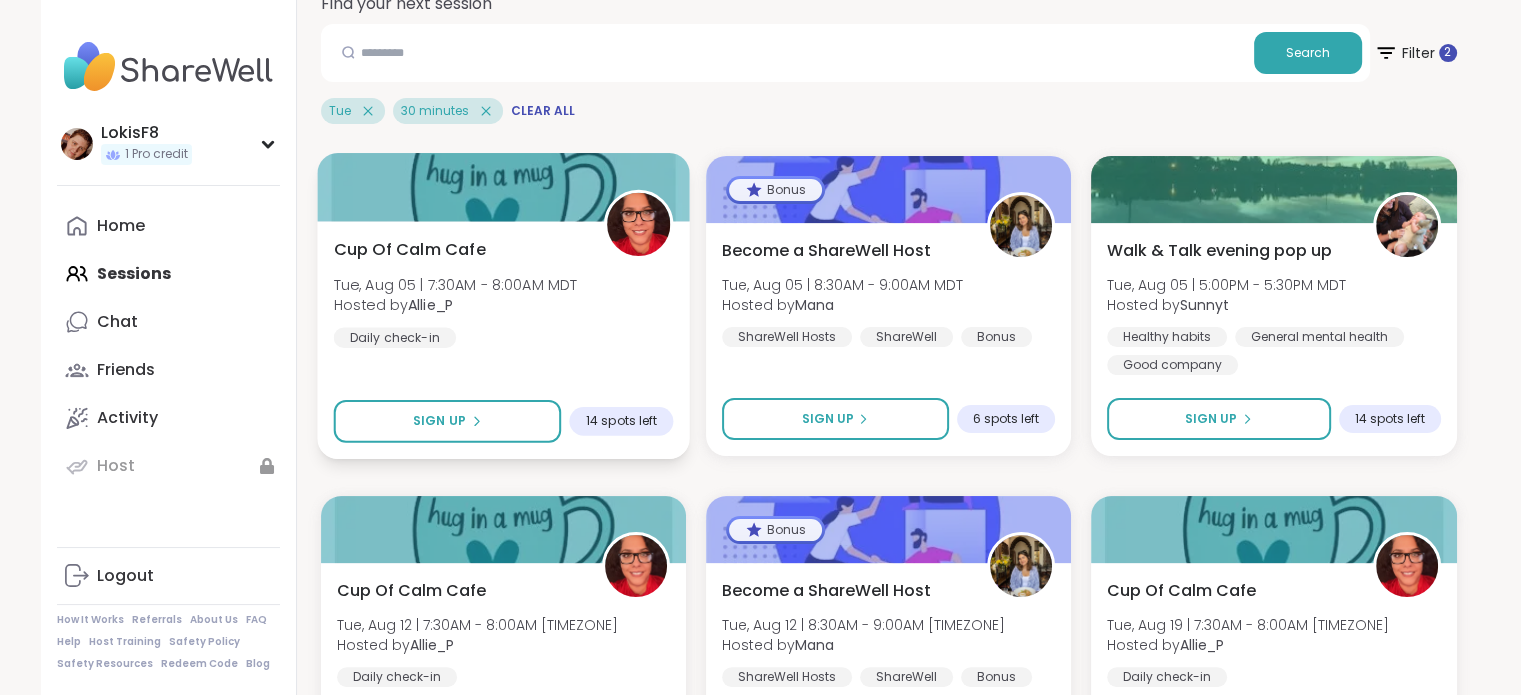 click on "Cup Of Calm Cafe Tue, Aug 05 | 7:30AM - 8:00AM [TIMEZONE] Hosted by [FIRST] Daily check-in" at bounding box center [503, 292] 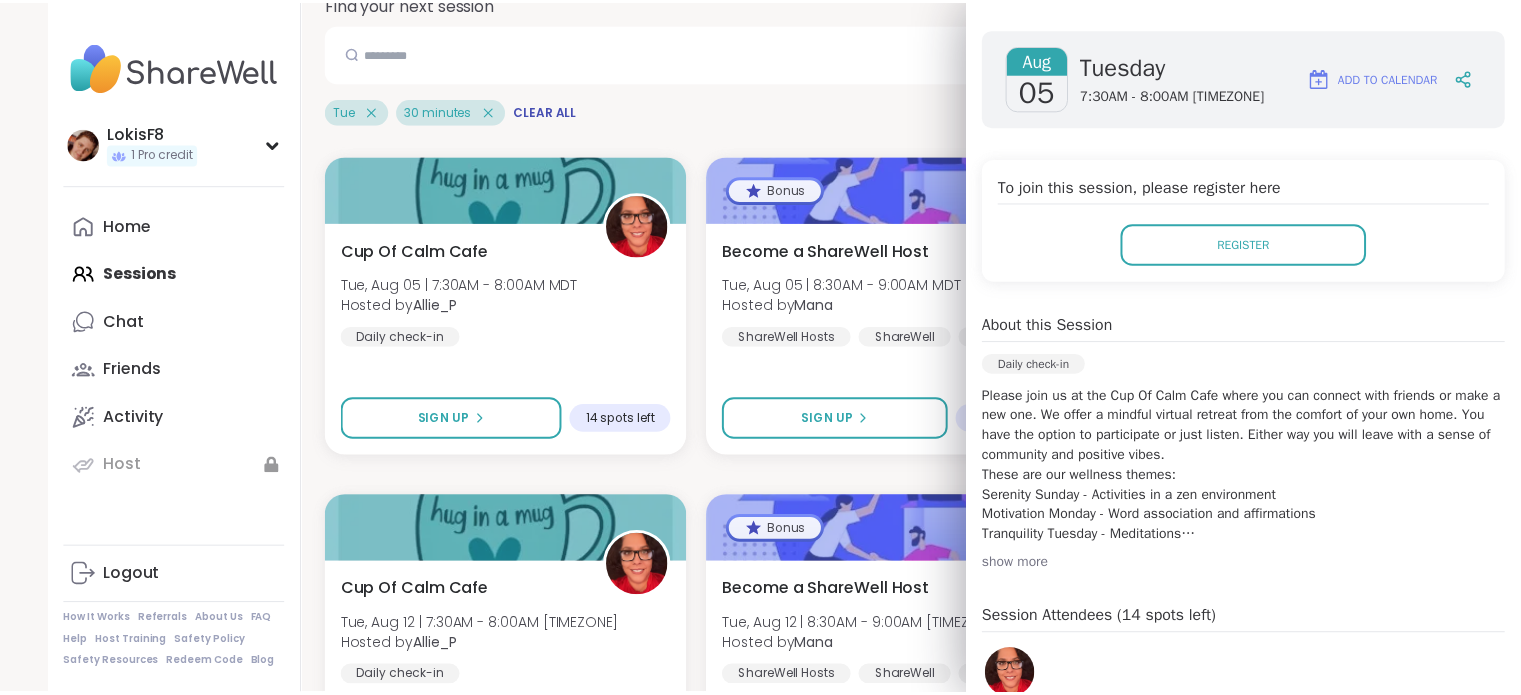 scroll, scrollTop: 266, scrollLeft: 0, axis: vertical 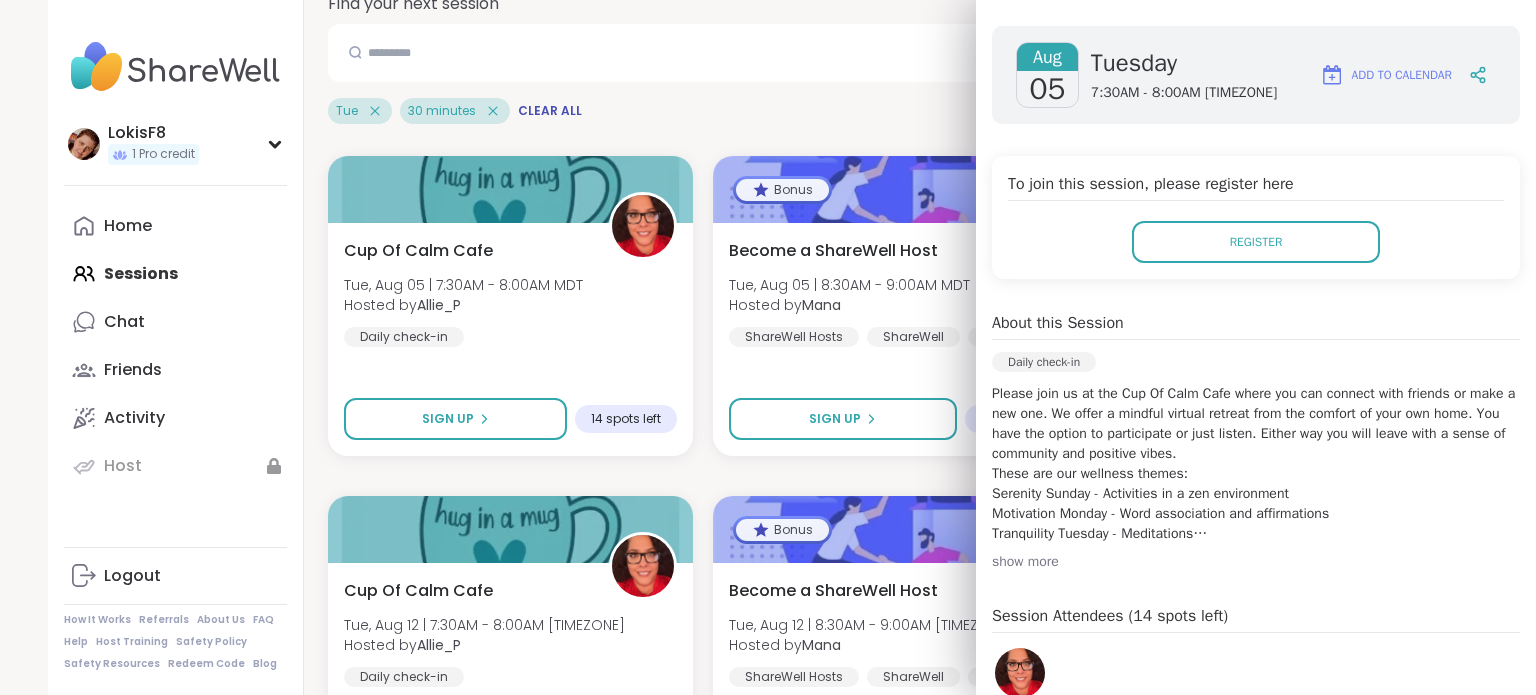 click on "Tue 30 minutes Clear All" at bounding box center [896, 111] 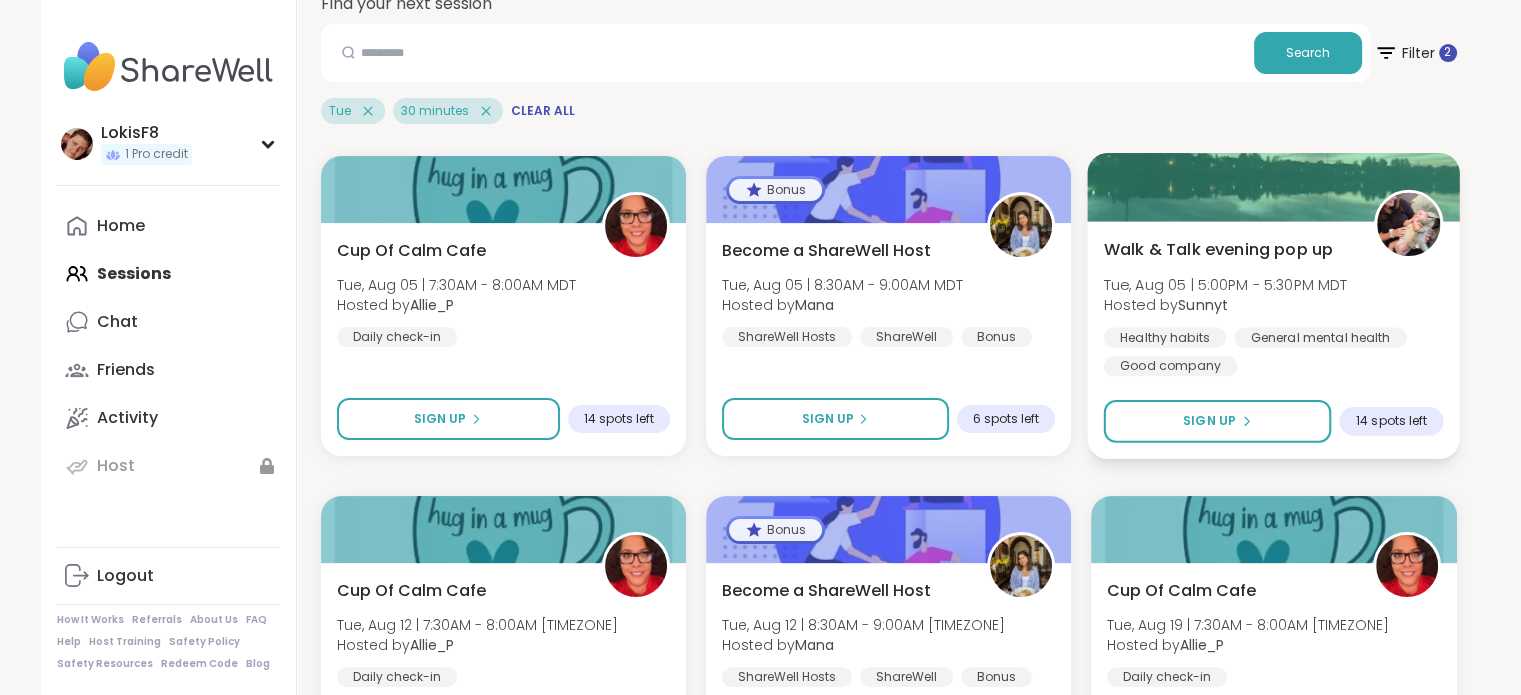 scroll, scrollTop: 0, scrollLeft: 0, axis: both 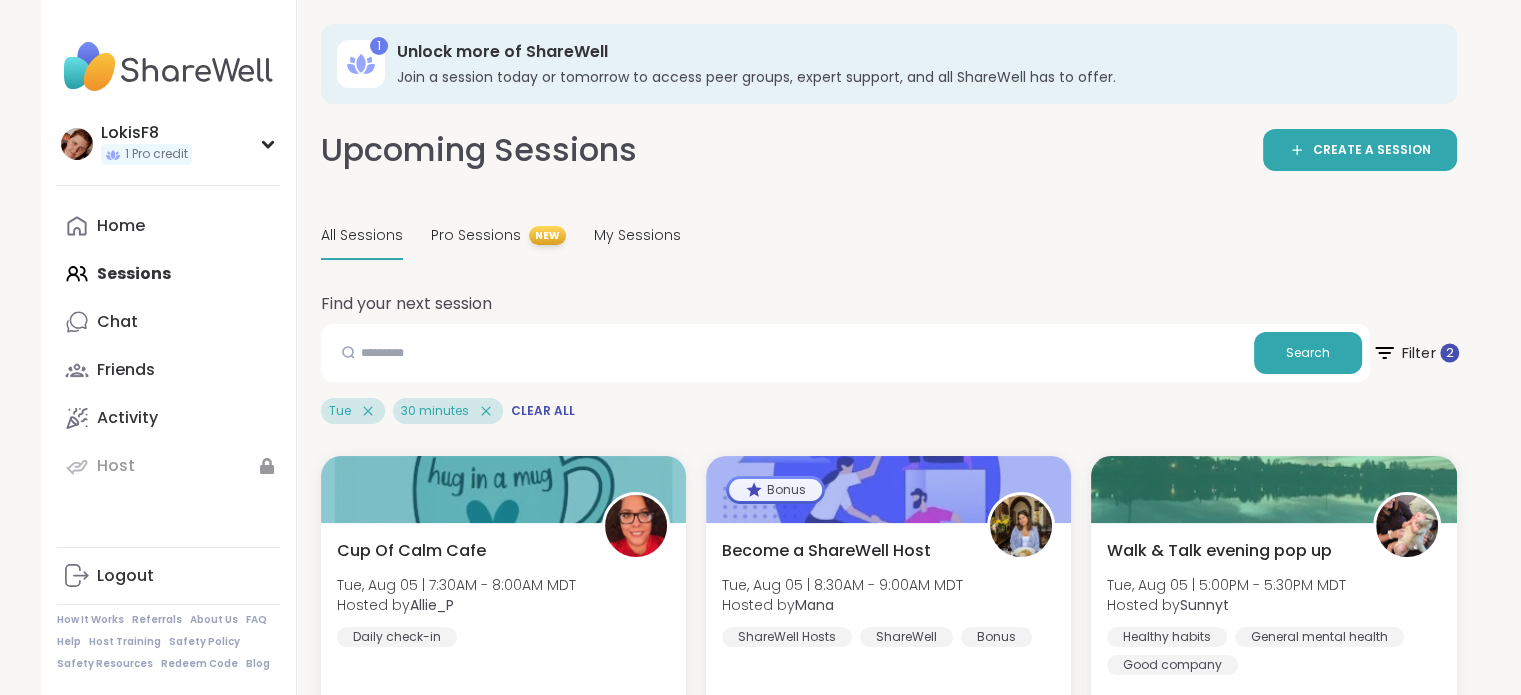 click on "Filter   2" at bounding box center [1414, 353] 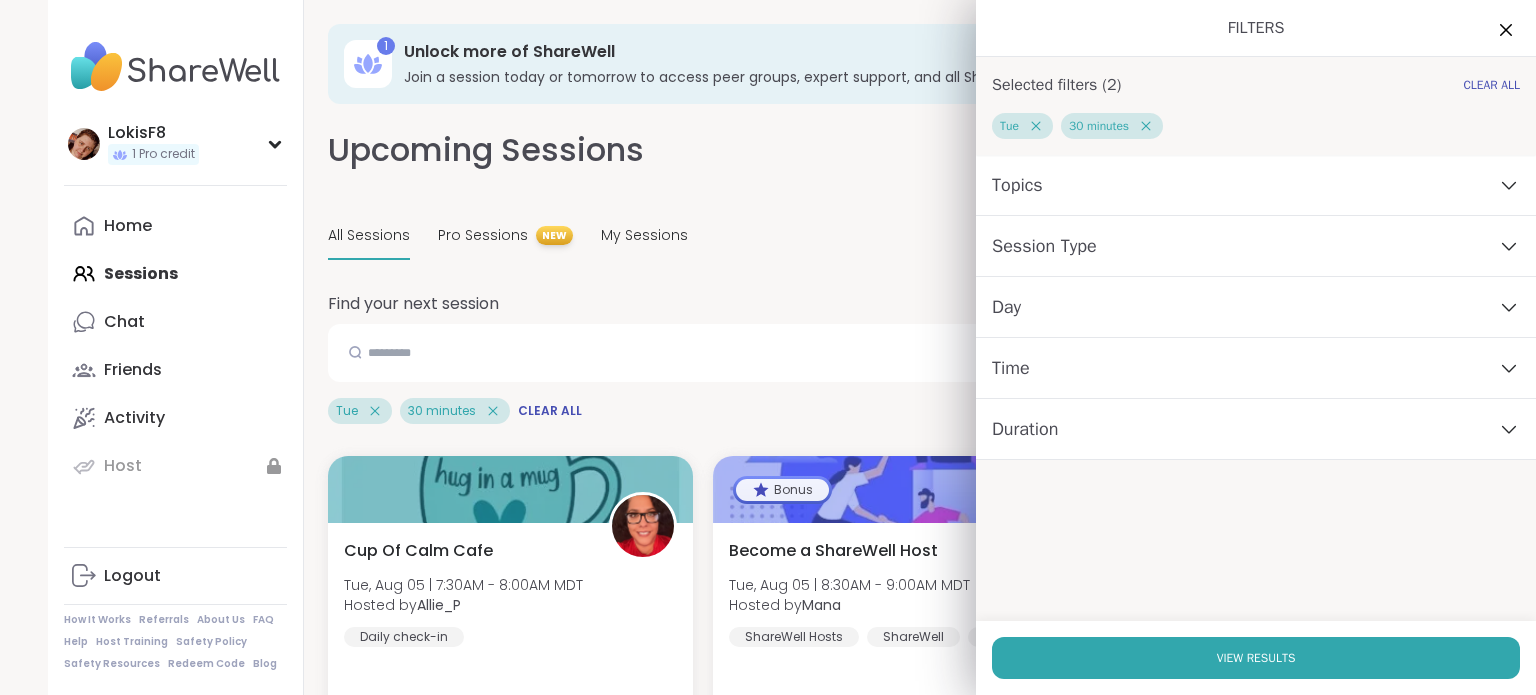 click 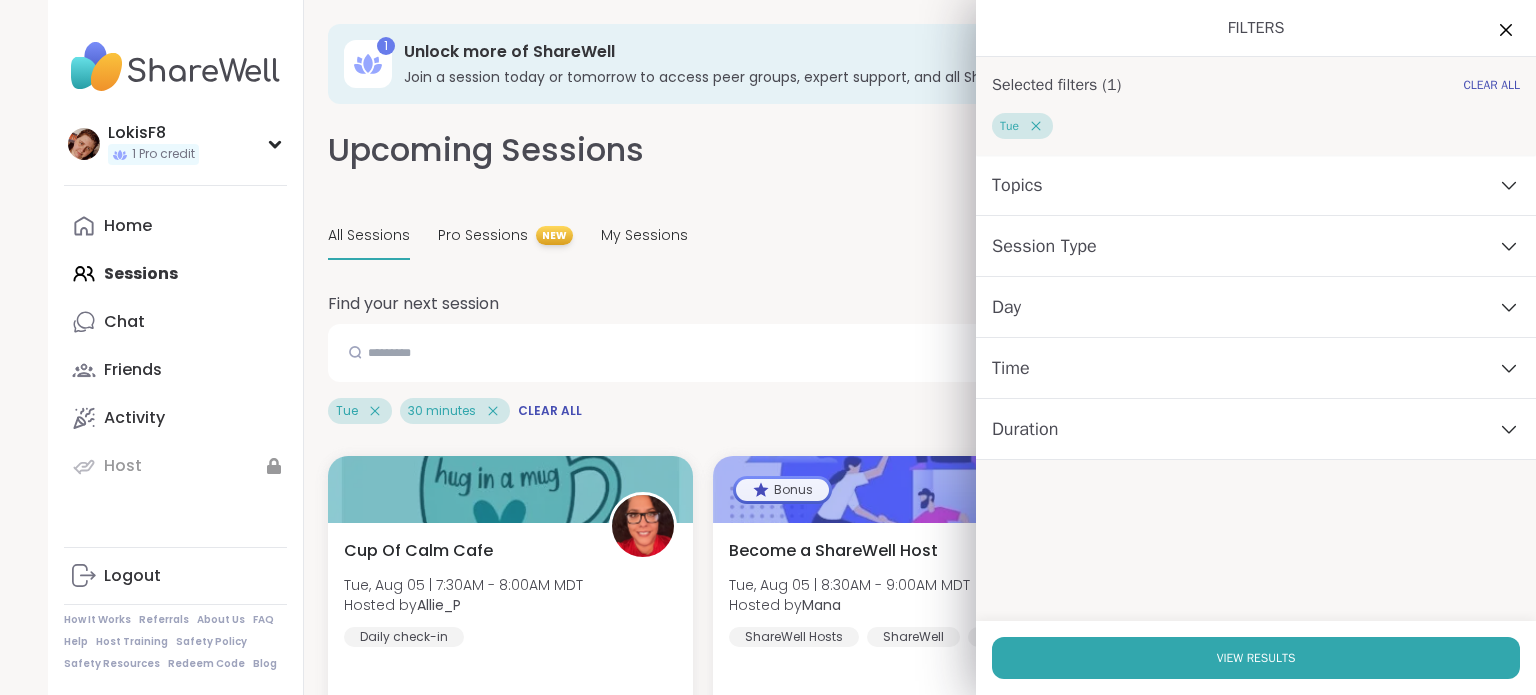 click 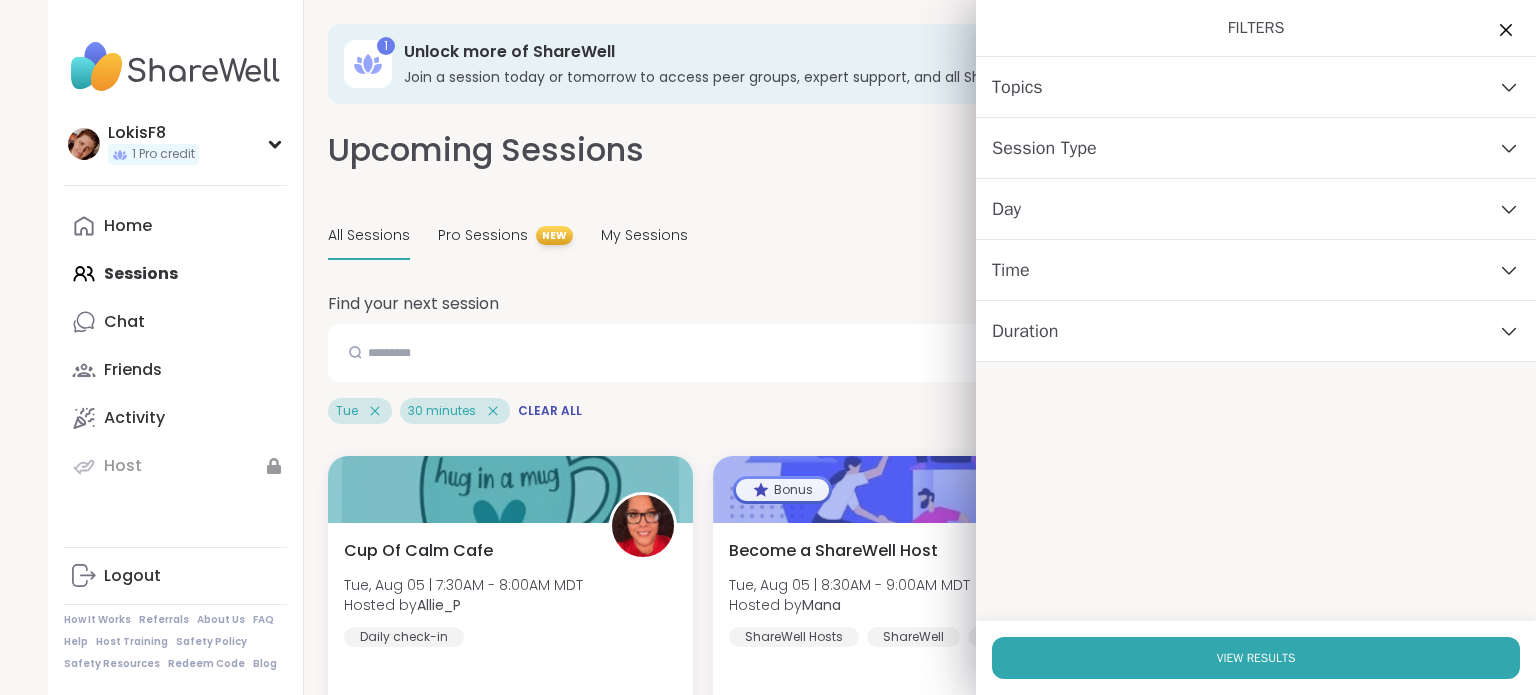 click on "Topics" at bounding box center [1256, 87] 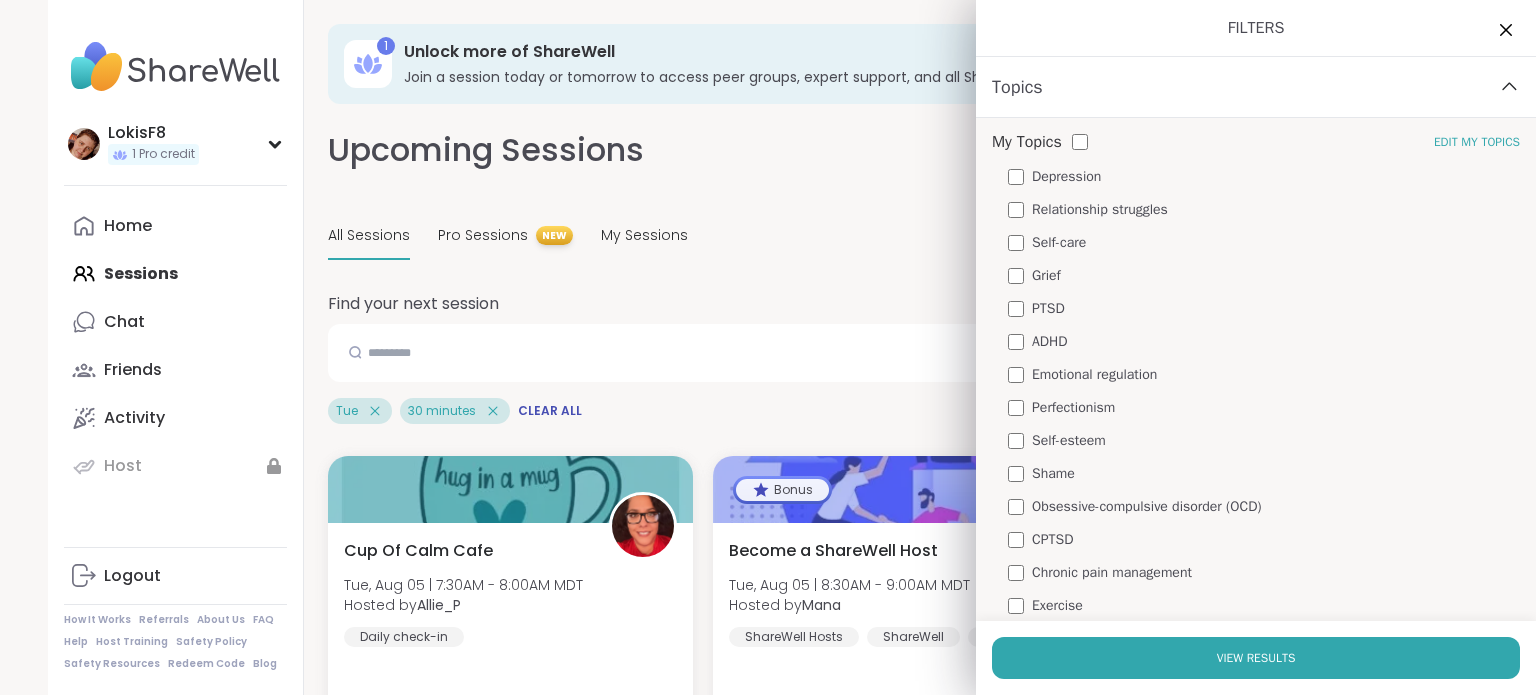 click on "PTSD" at bounding box center (1264, 308) 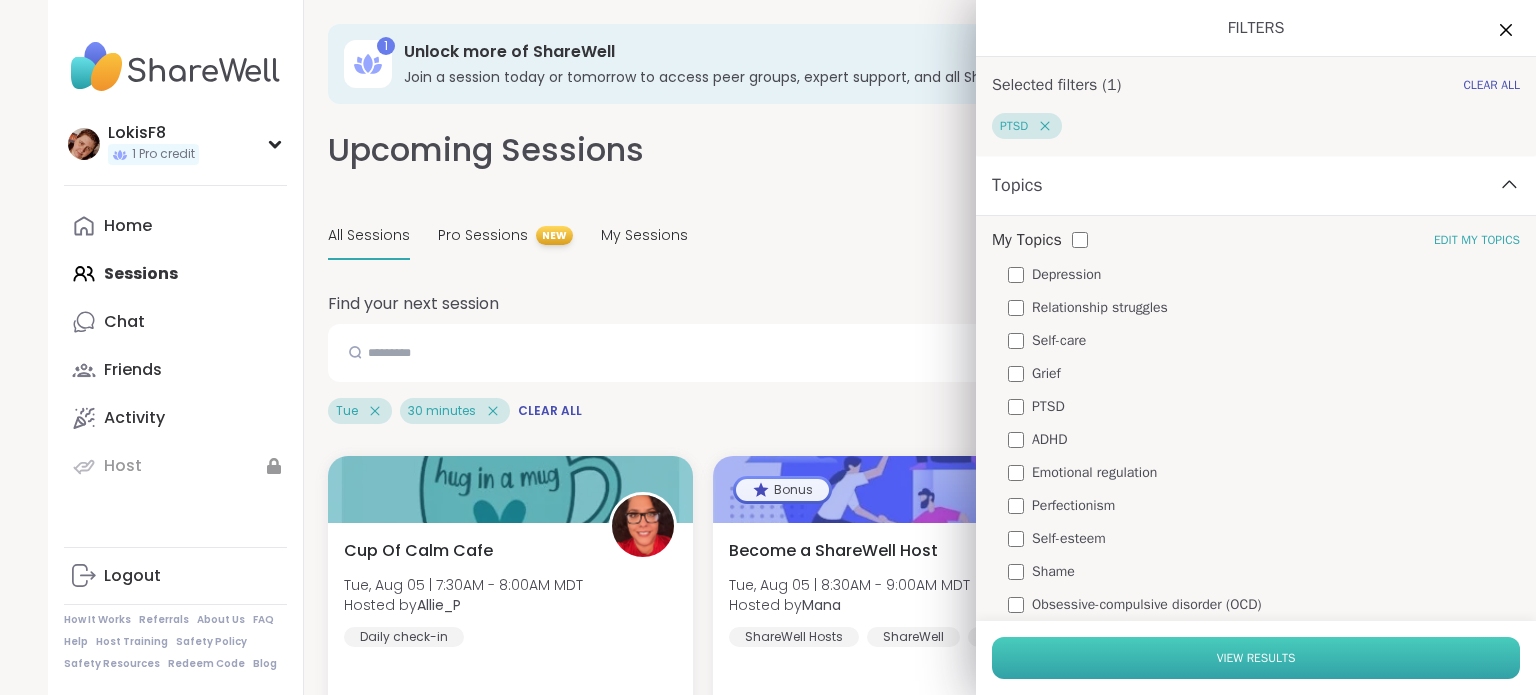 click on "View Results" at bounding box center (1256, 658) 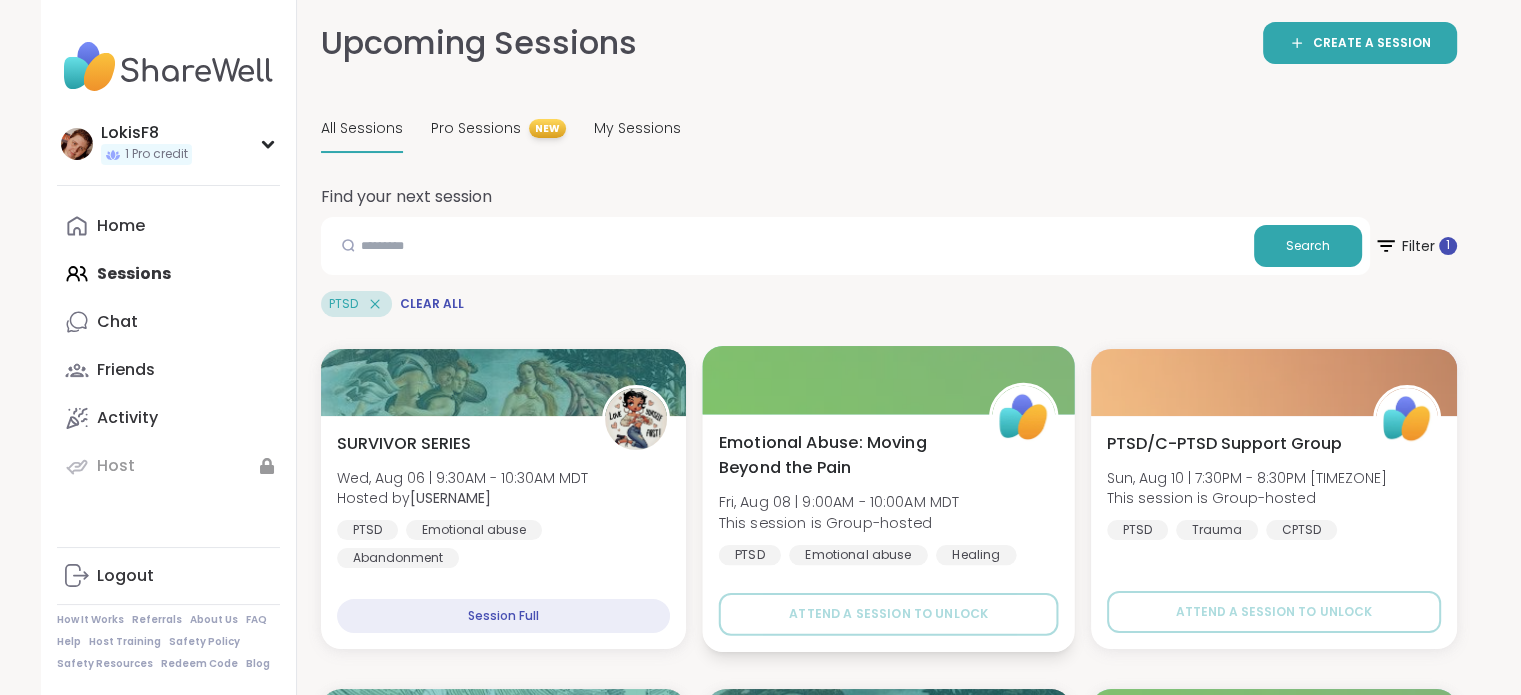 scroll, scrollTop: 0, scrollLeft: 0, axis: both 